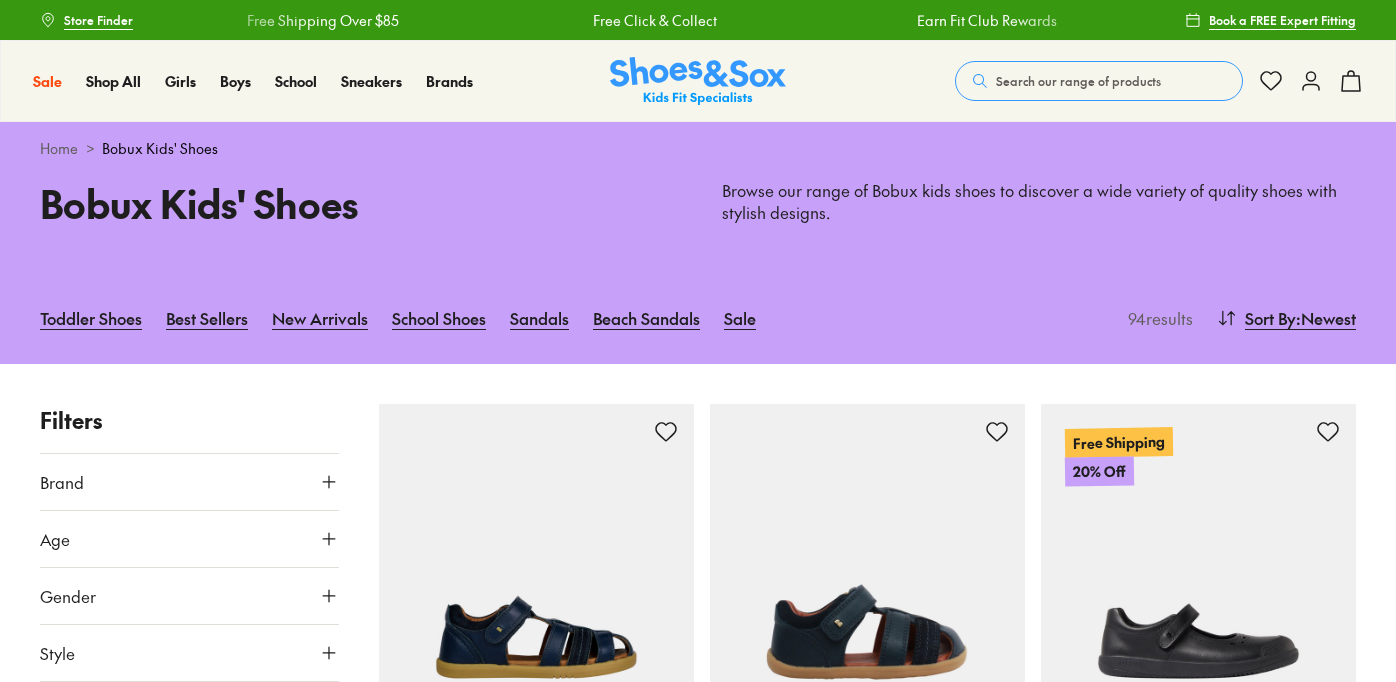 scroll, scrollTop: 0, scrollLeft: 0, axis: both 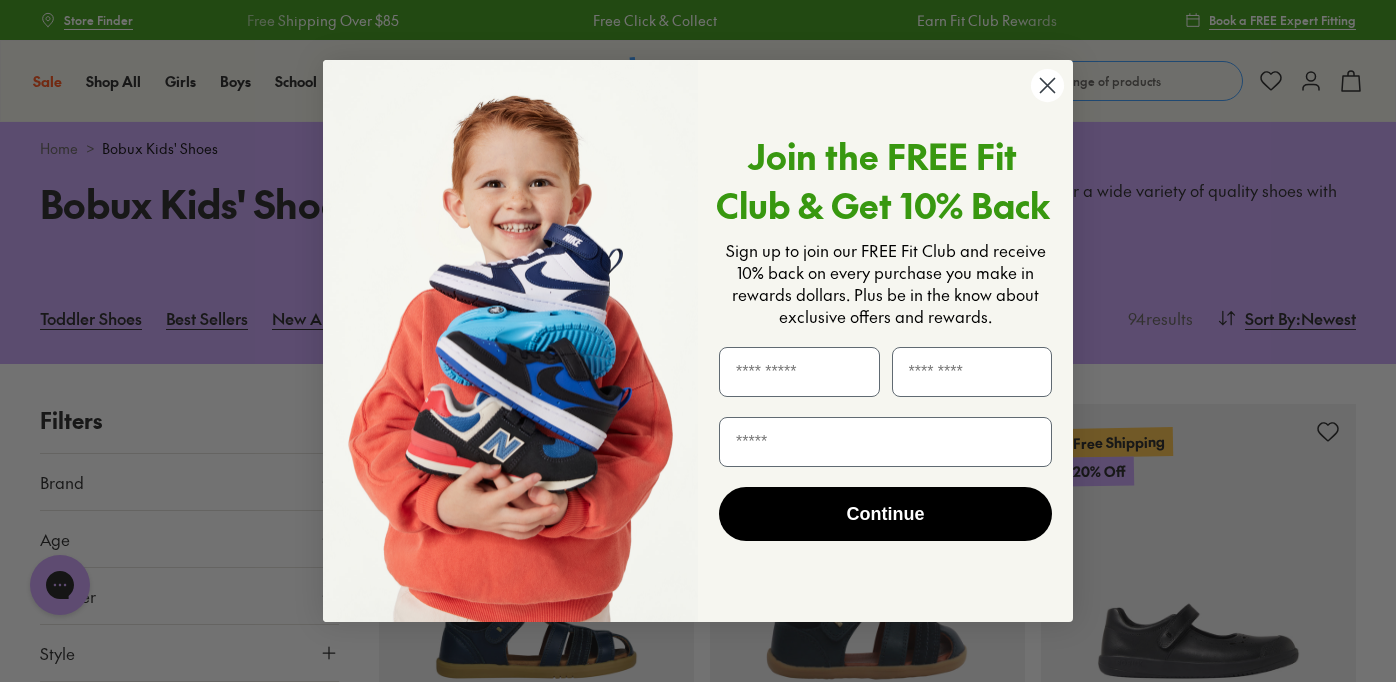 click 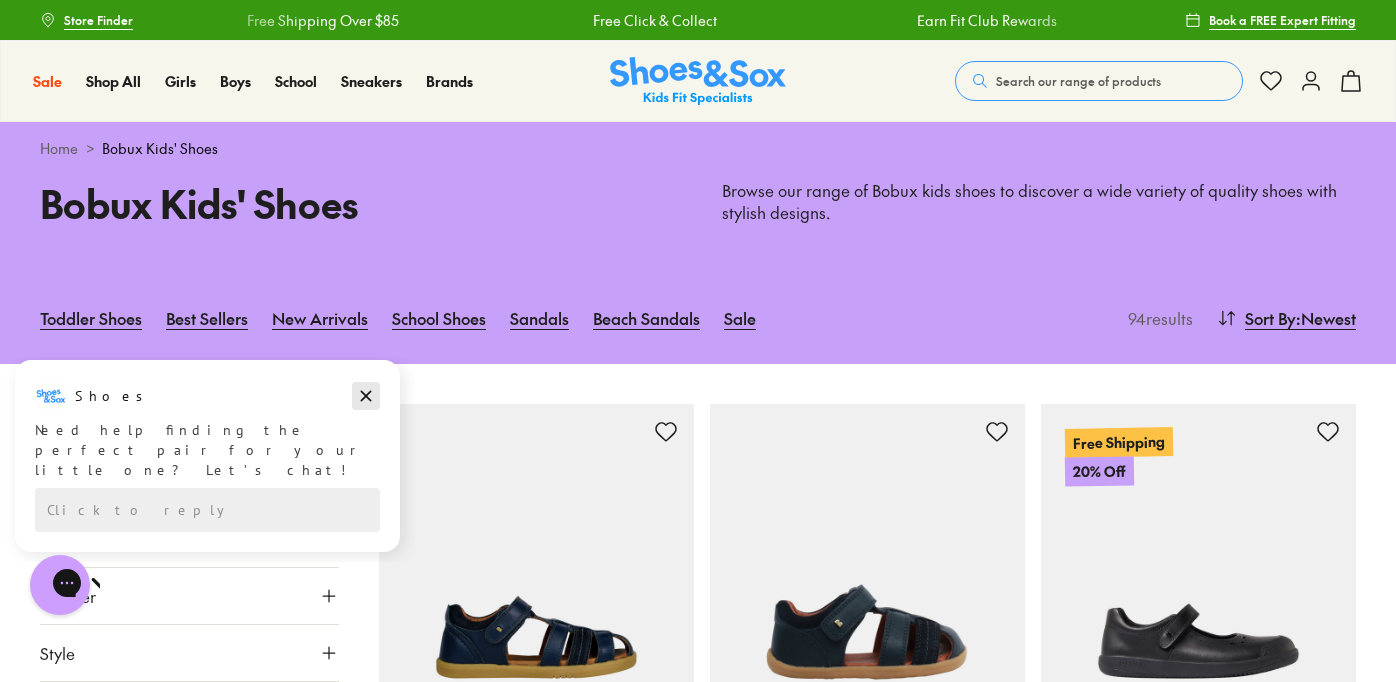 click 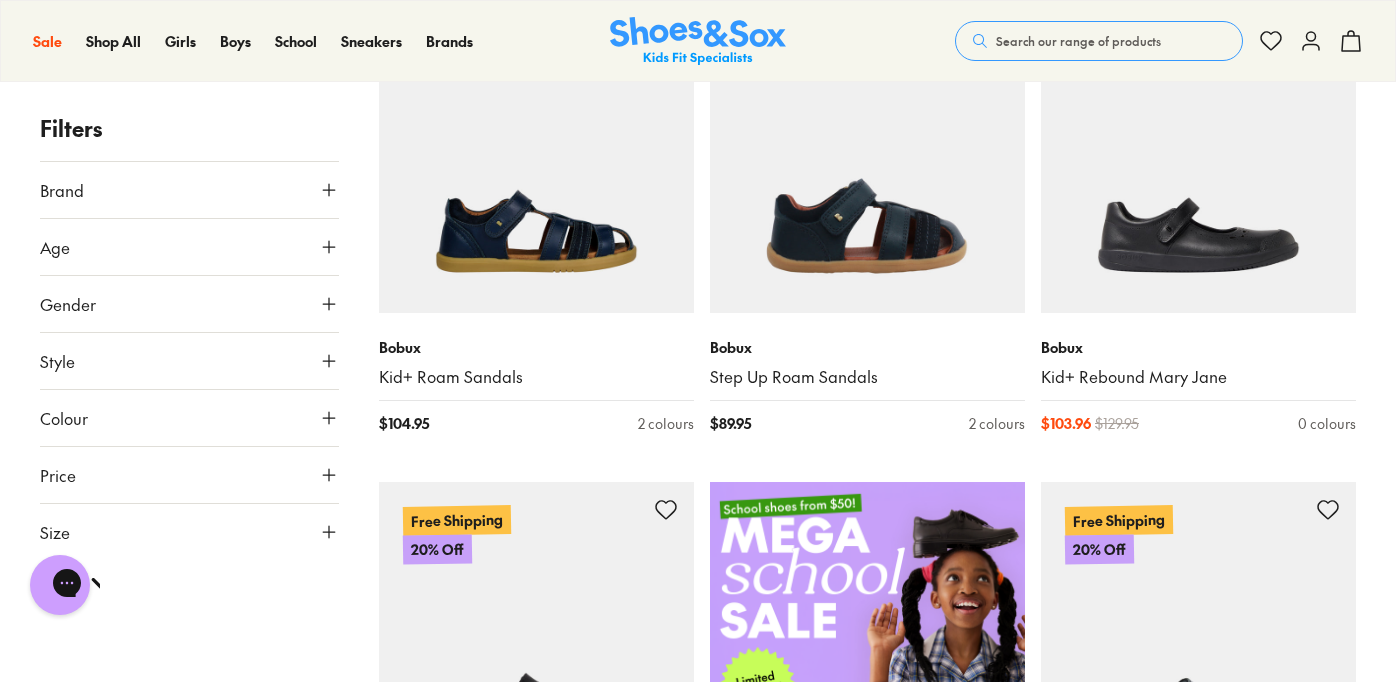 scroll, scrollTop: 421, scrollLeft: 0, axis: vertical 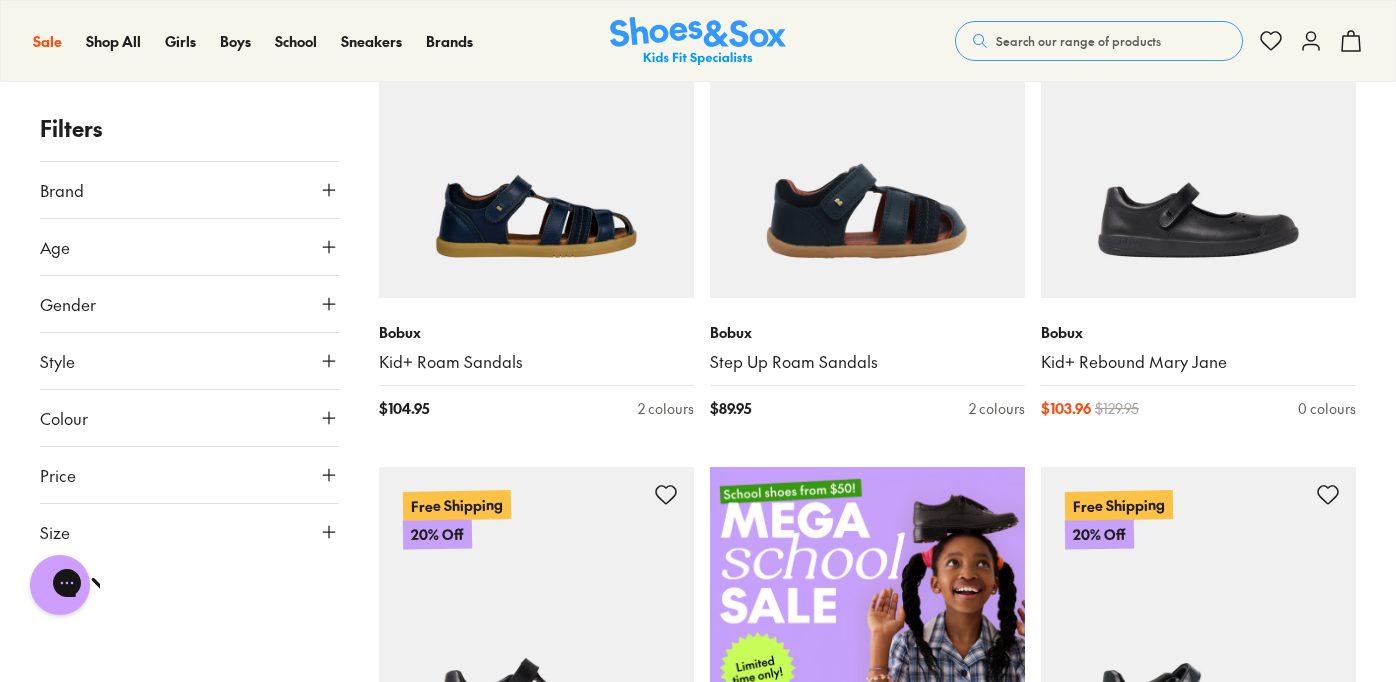 click on "Size" at bounding box center (189, 532) 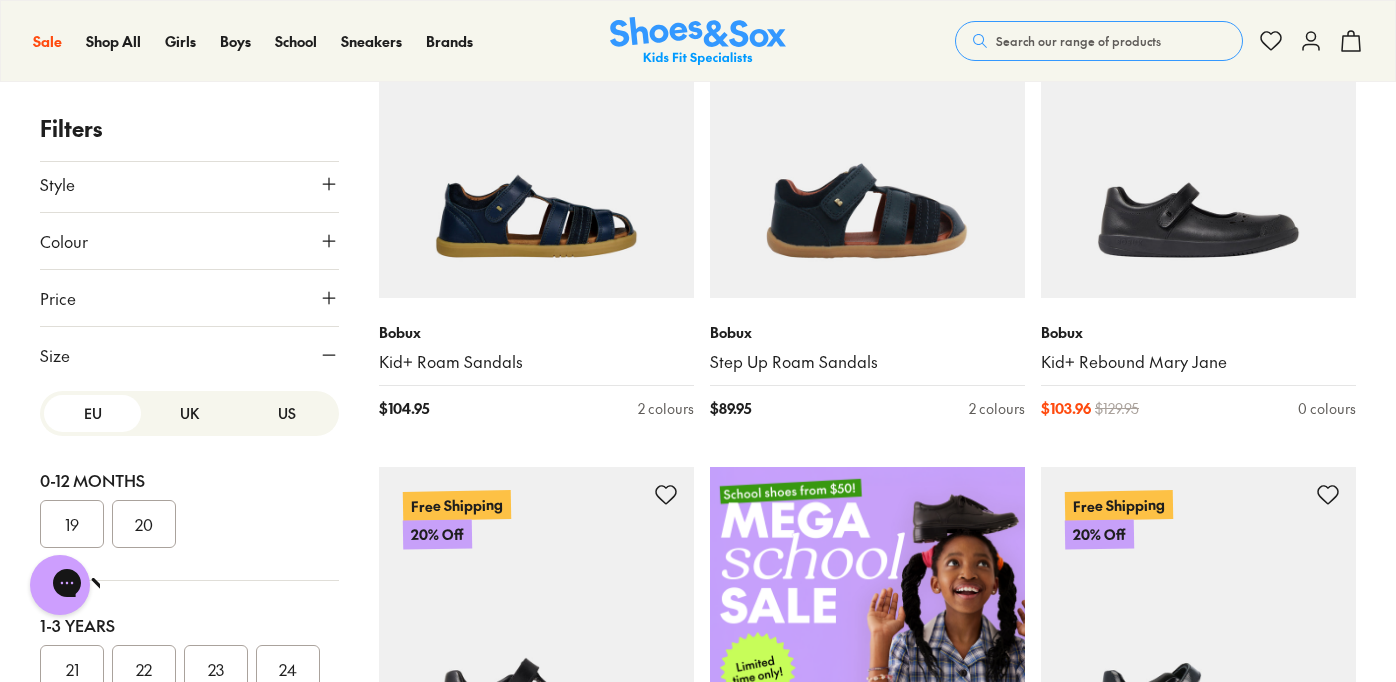 scroll, scrollTop: 233, scrollLeft: 0, axis: vertical 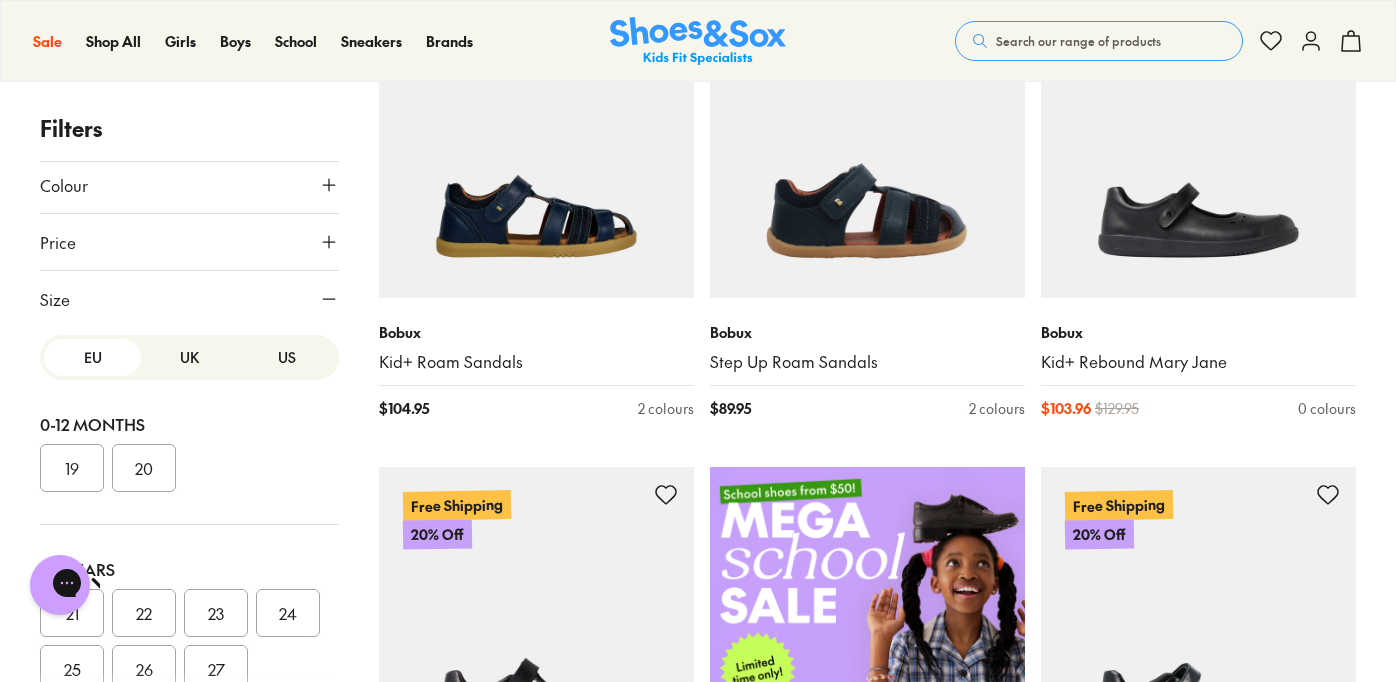 click on "UK" at bounding box center (189, 357) 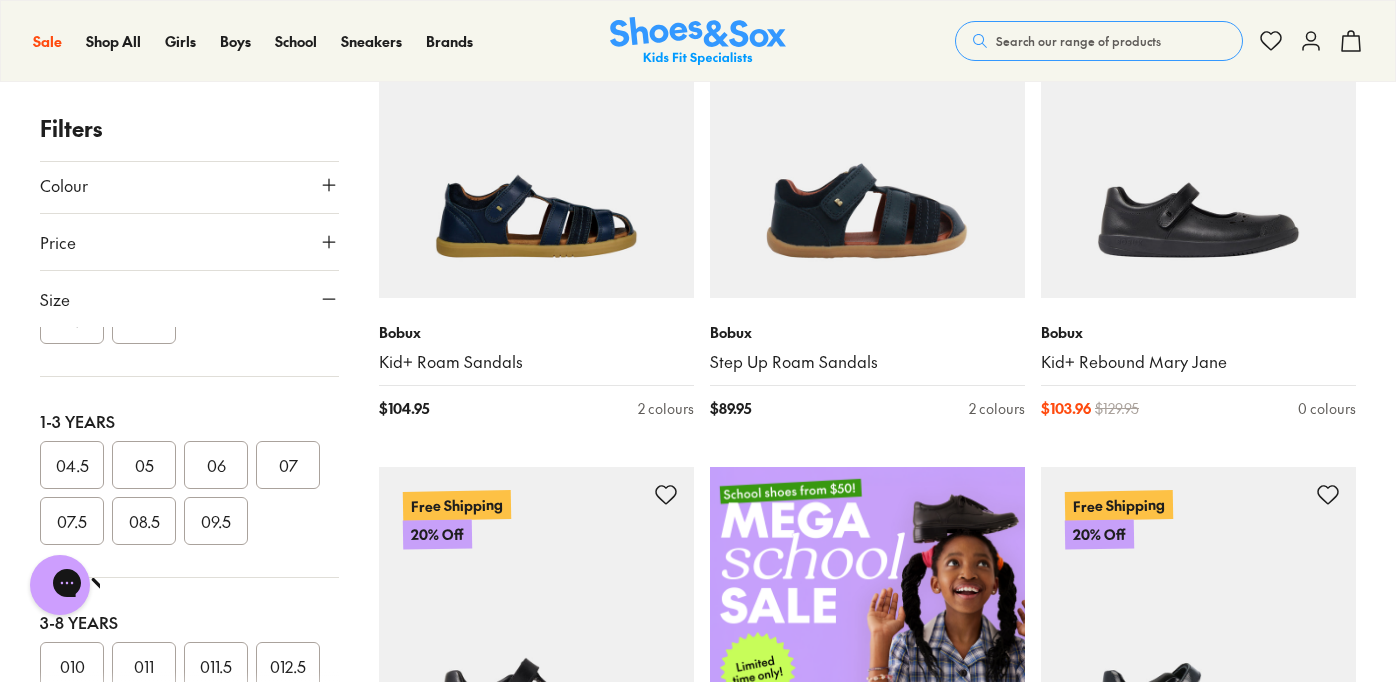 scroll, scrollTop: 159, scrollLeft: 0, axis: vertical 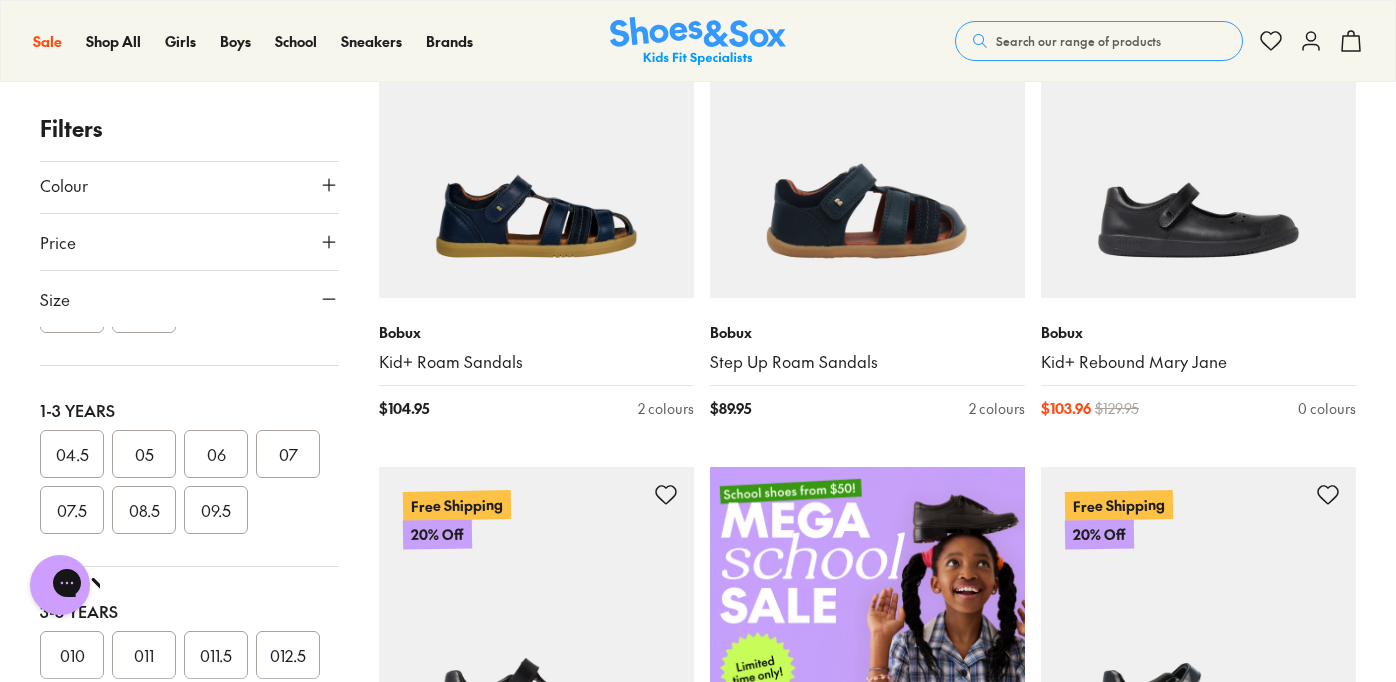 click on "06" at bounding box center (216, 454) 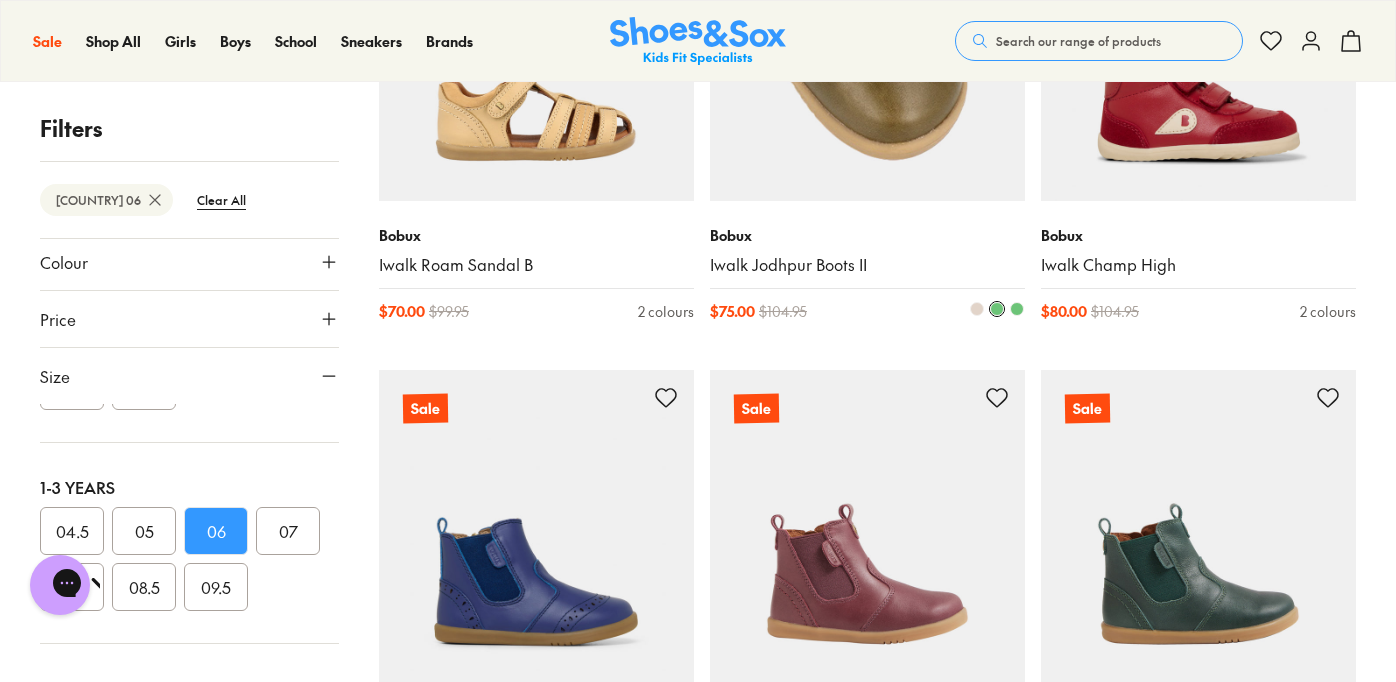 scroll, scrollTop: 1759, scrollLeft: 0, axis: vertical 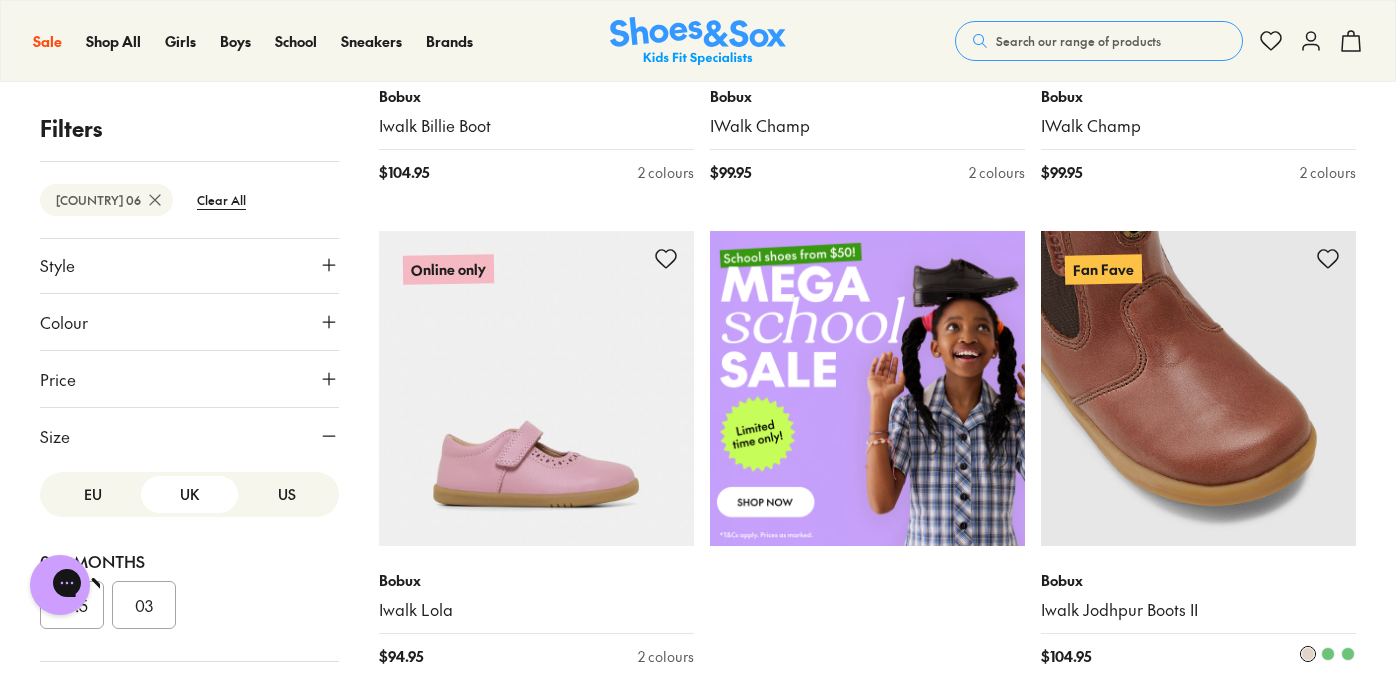 click at bounding box center [1198, 388] 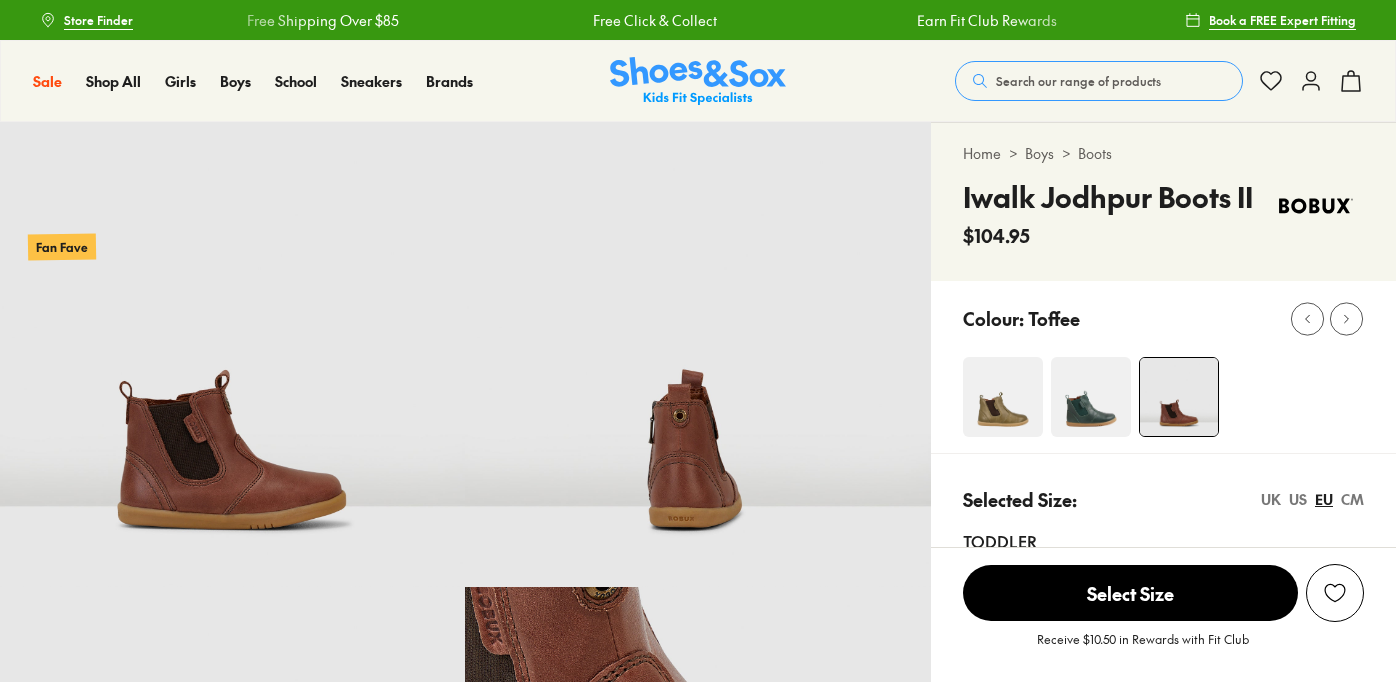 scroll, scrollTop: 0, scrollLeft: 0, axis: both 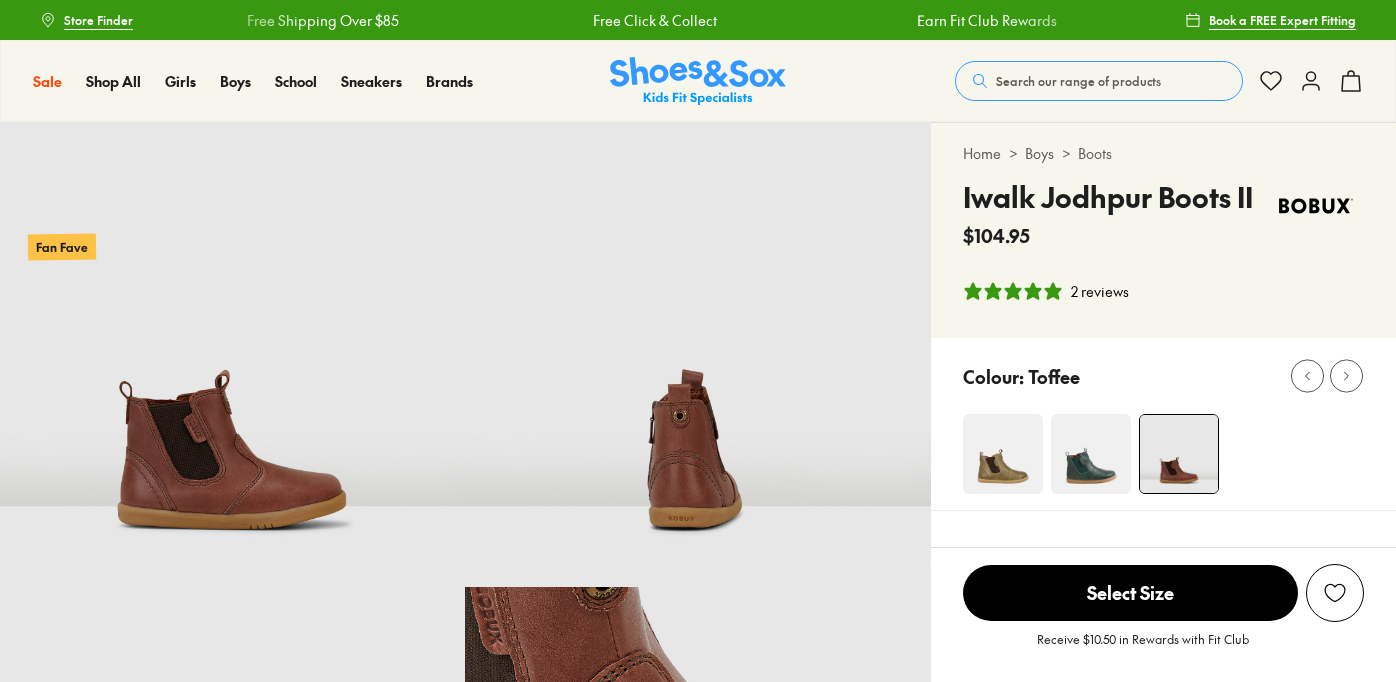 select on "*" 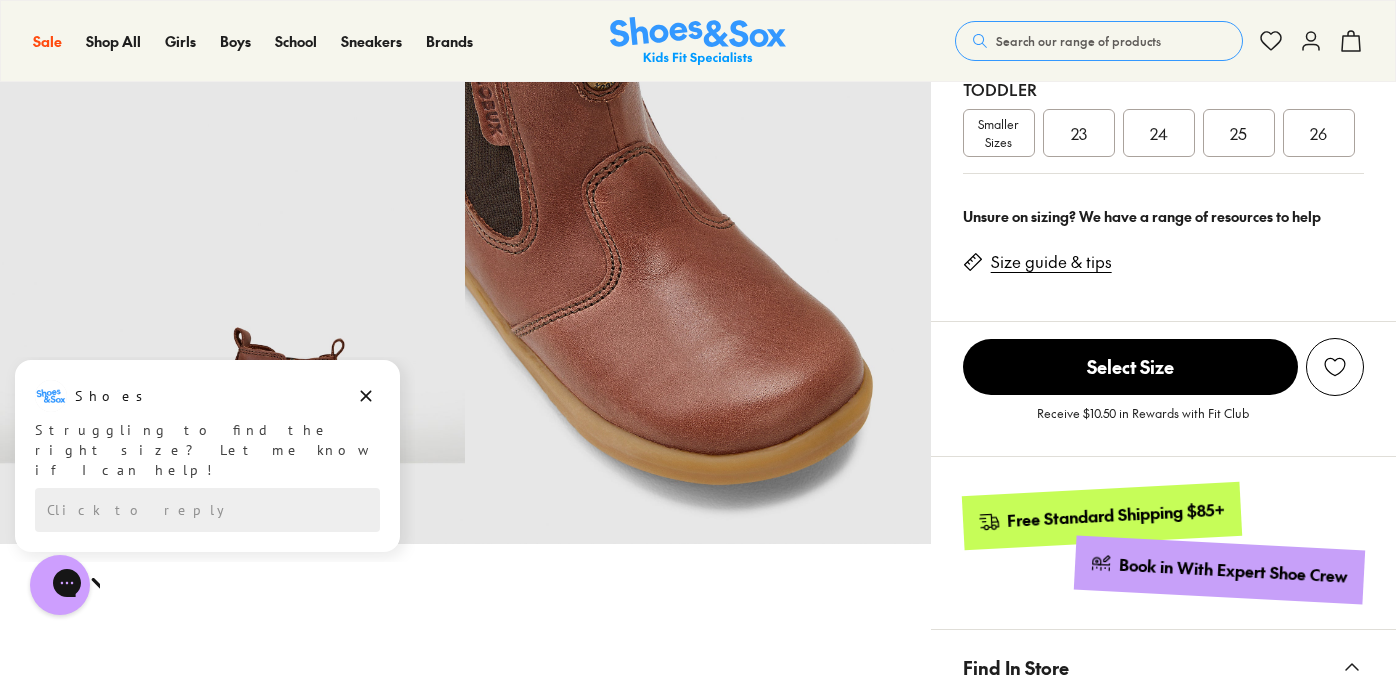 scroll, scrollTop: 579, scrollLeft: 0, axis: vertical 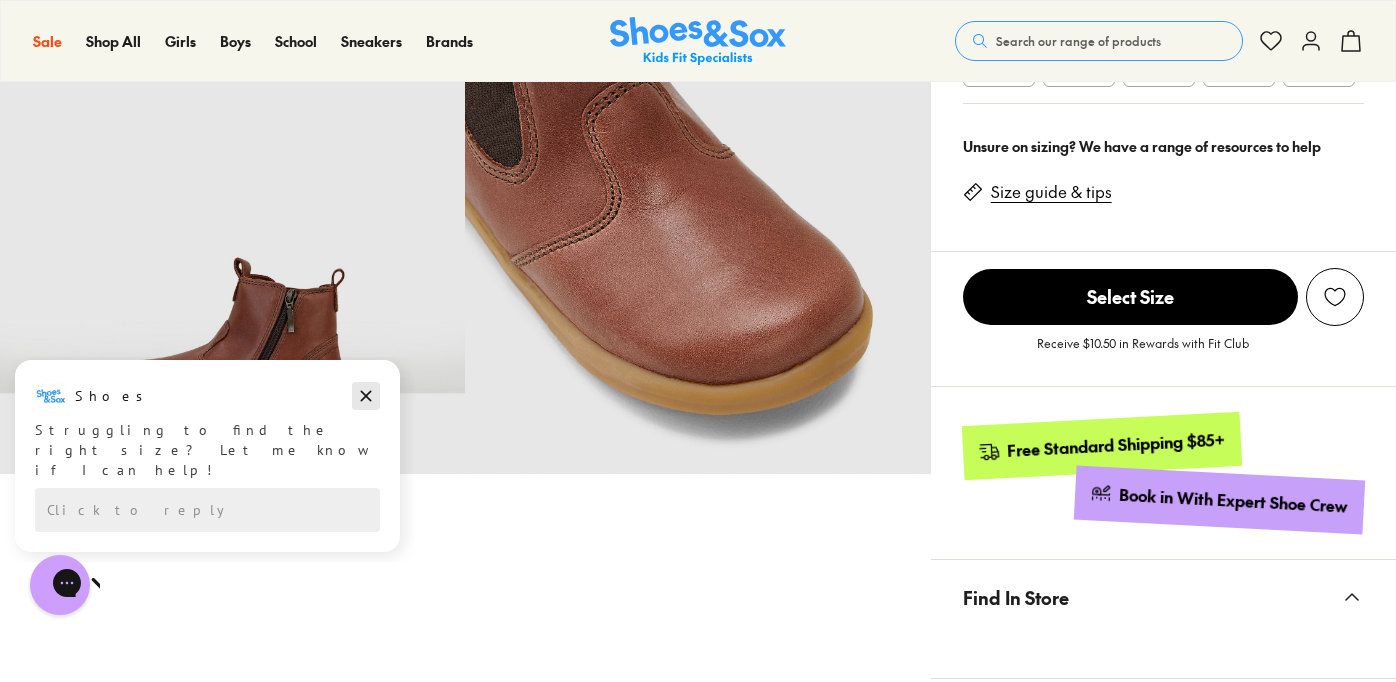 click 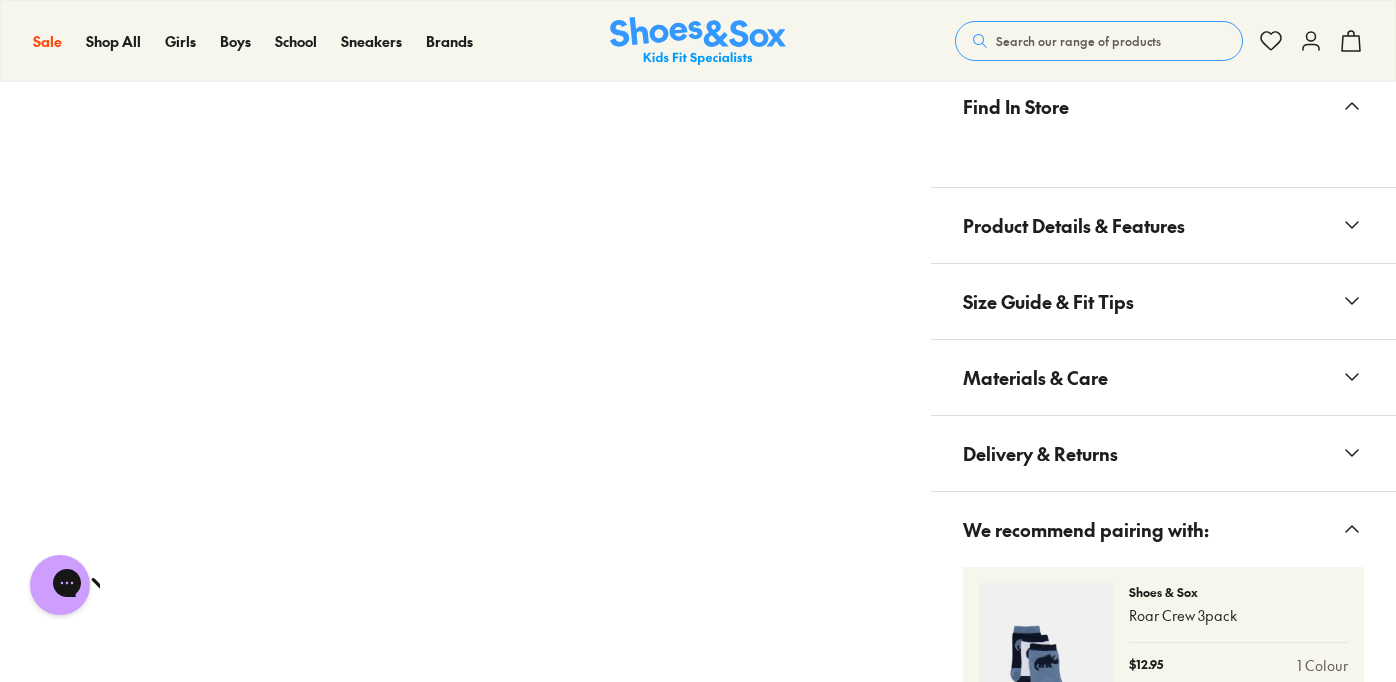 scroll, scrollTop: 1078, scrollLeft: 0, axis: vertical 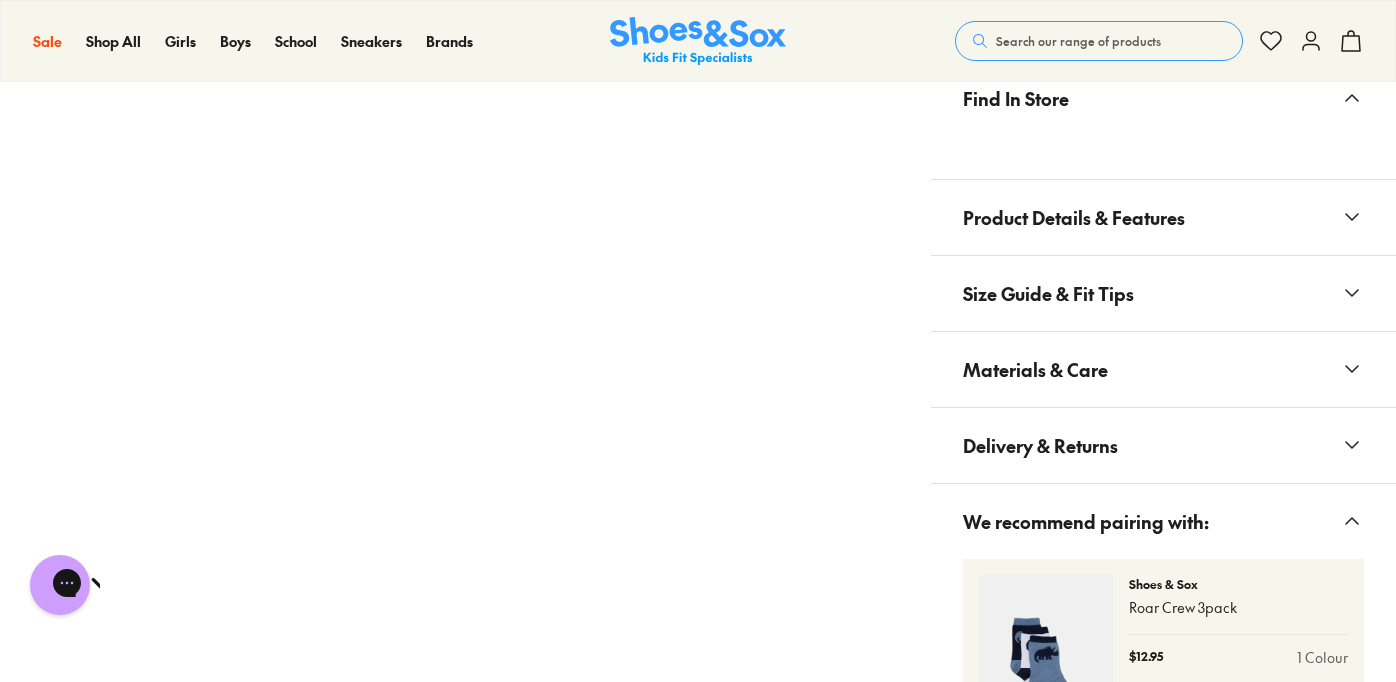 click on "Size Guide & Fit Tips" at bounding box center (1048, 293) 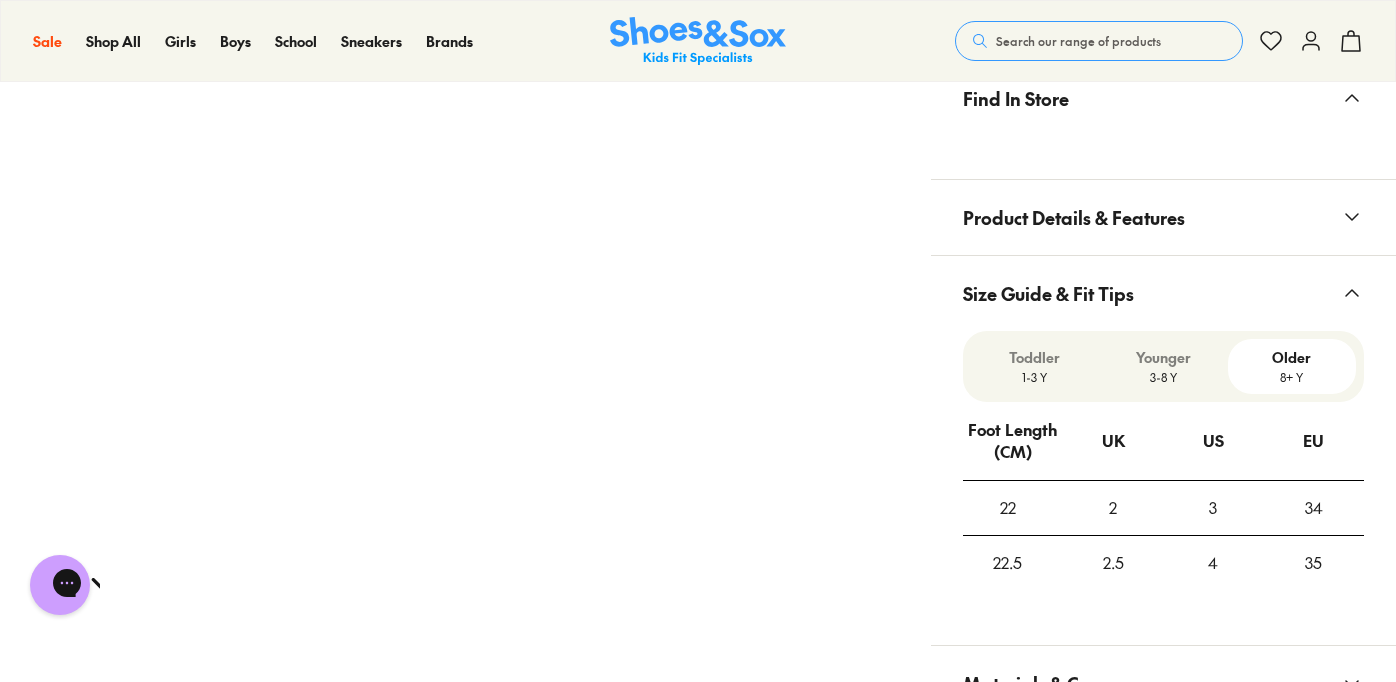 click on "1-3 Y" at bounding box center [1035, 377] 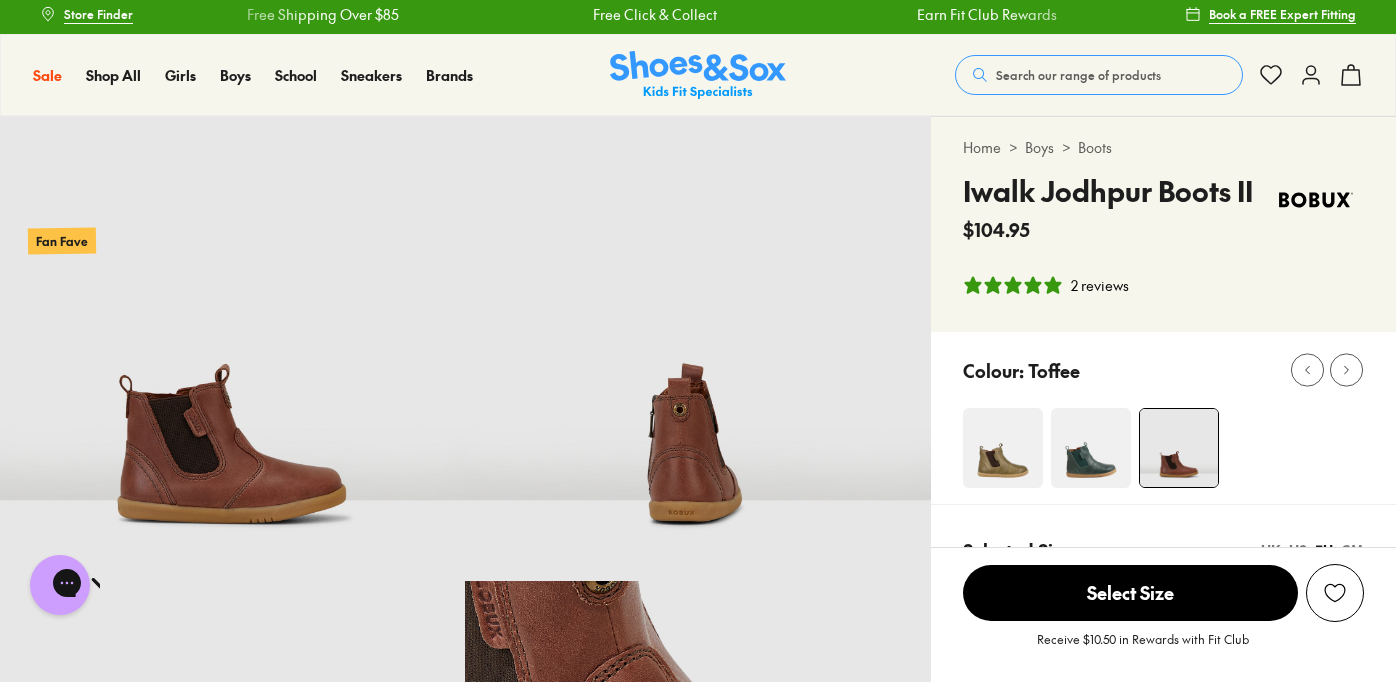 scroll, scrollTop: 7, scrollLeft: 0, axis: vertical 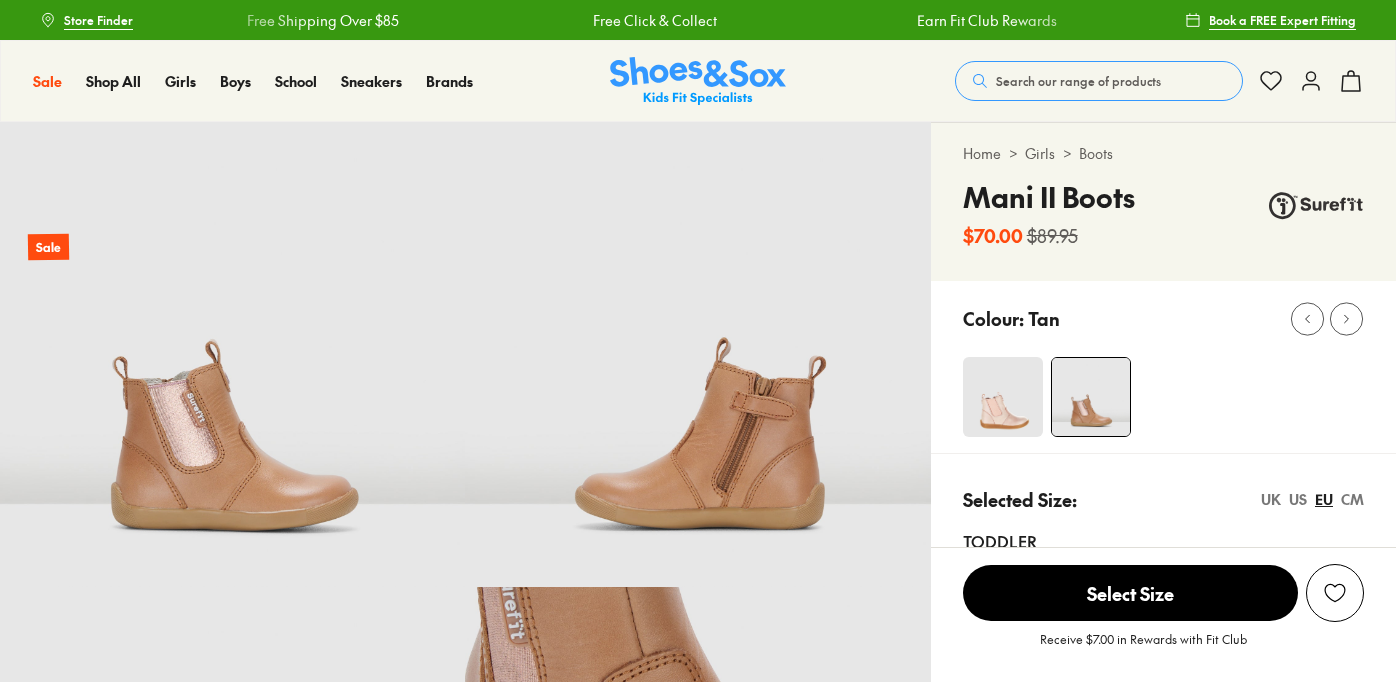 select on "*" 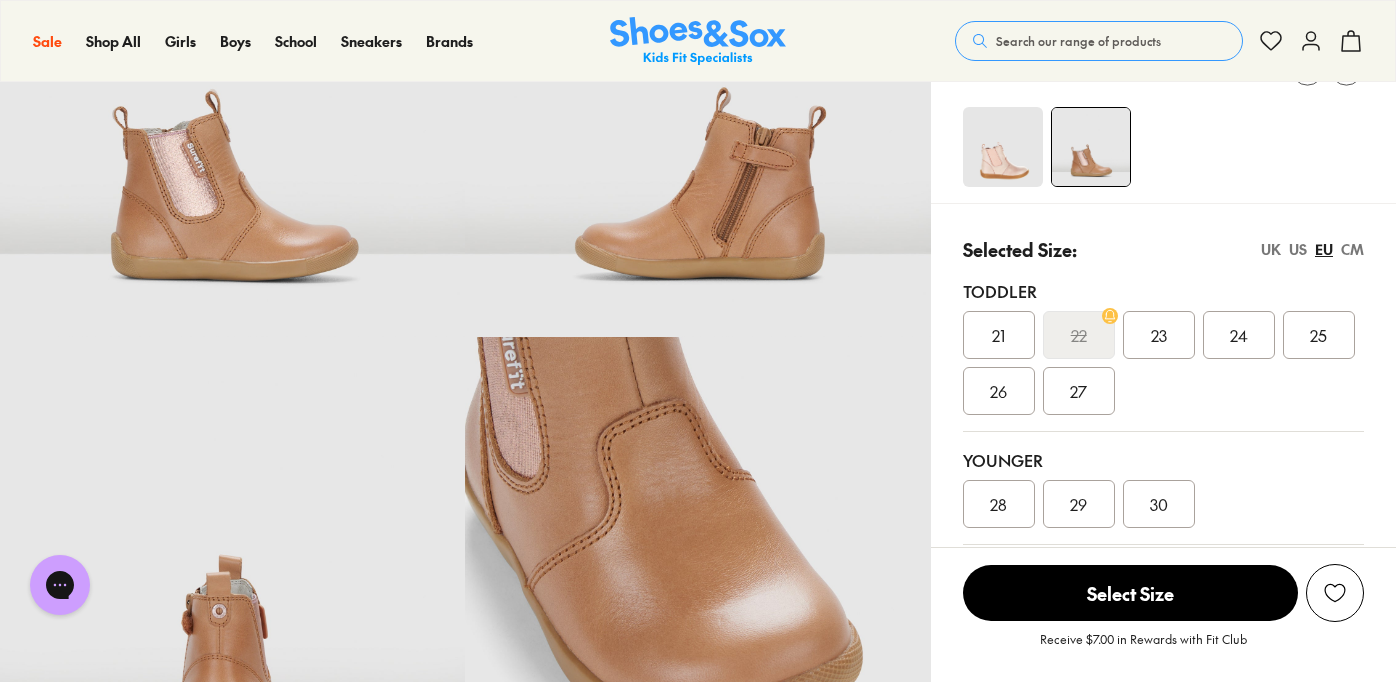 scroll, scrollTop: 252, scrollLeft: 0, axis: vertical 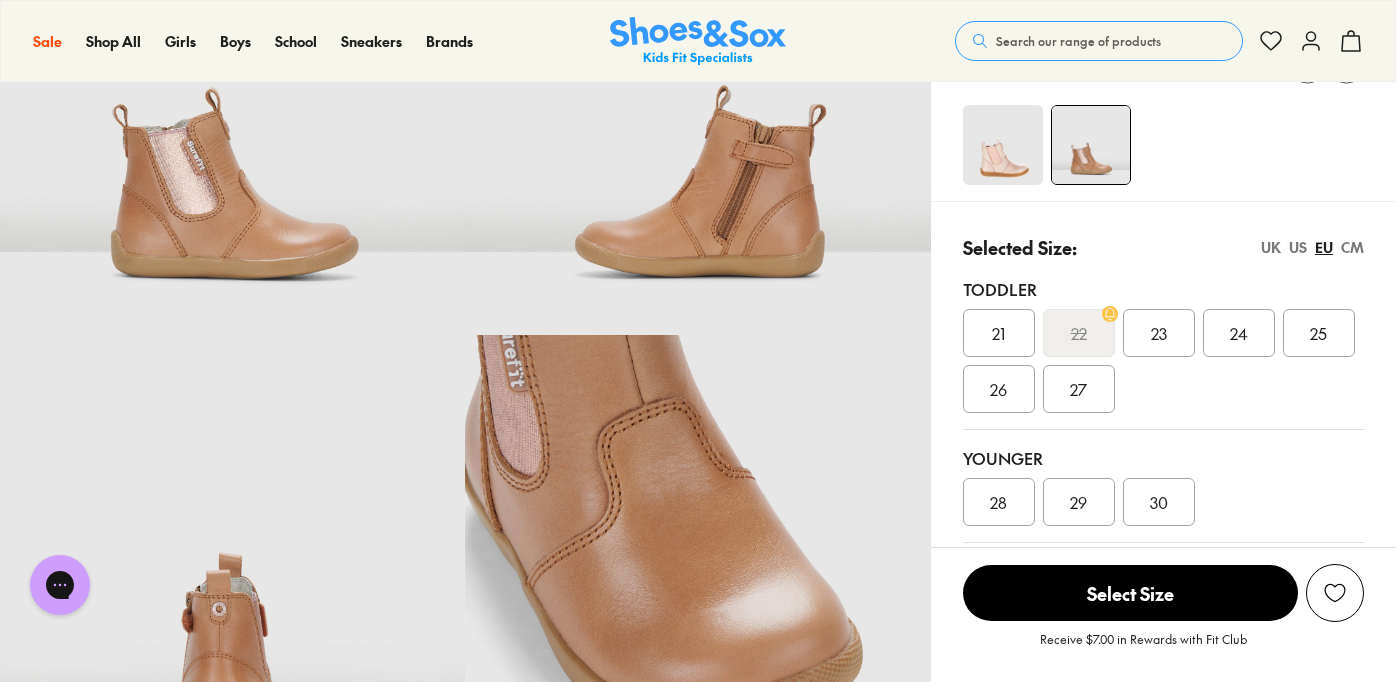 click on "23" at bounding box center [1159, 333] 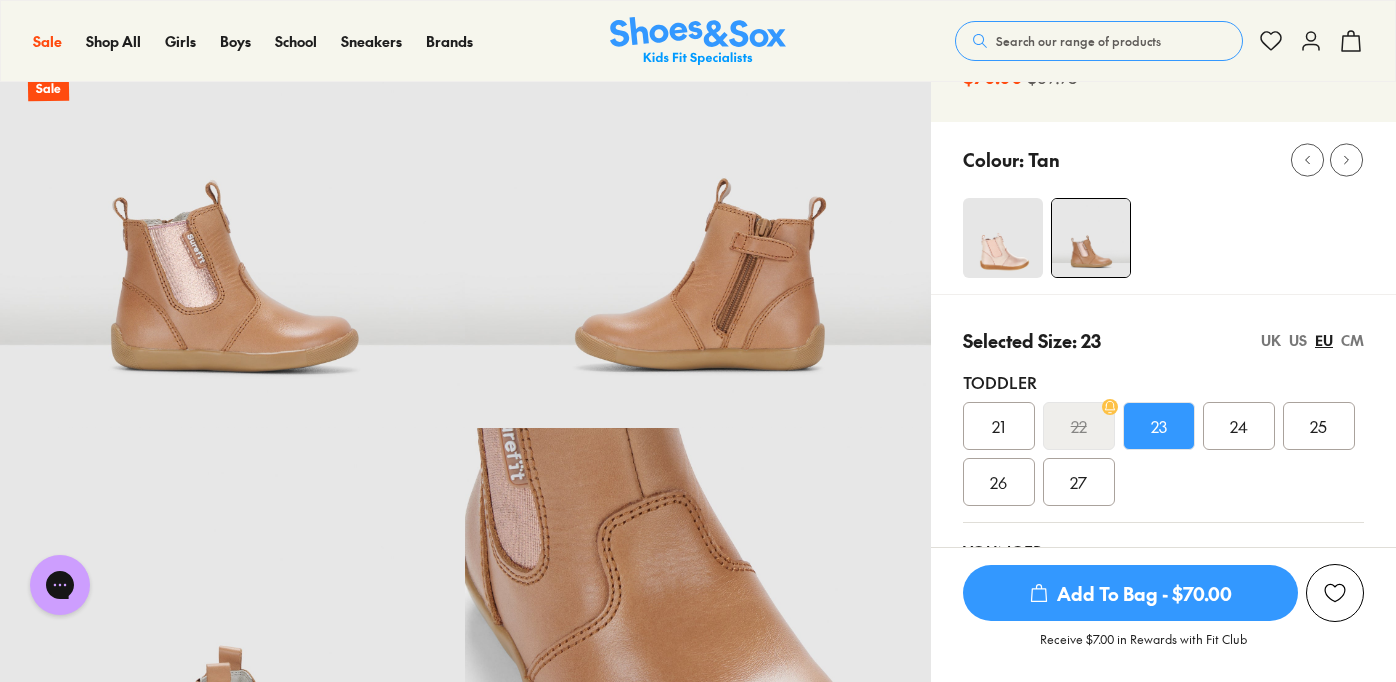 scroll, scrollTop: 158, scrollLeft: 0, axis: vertical 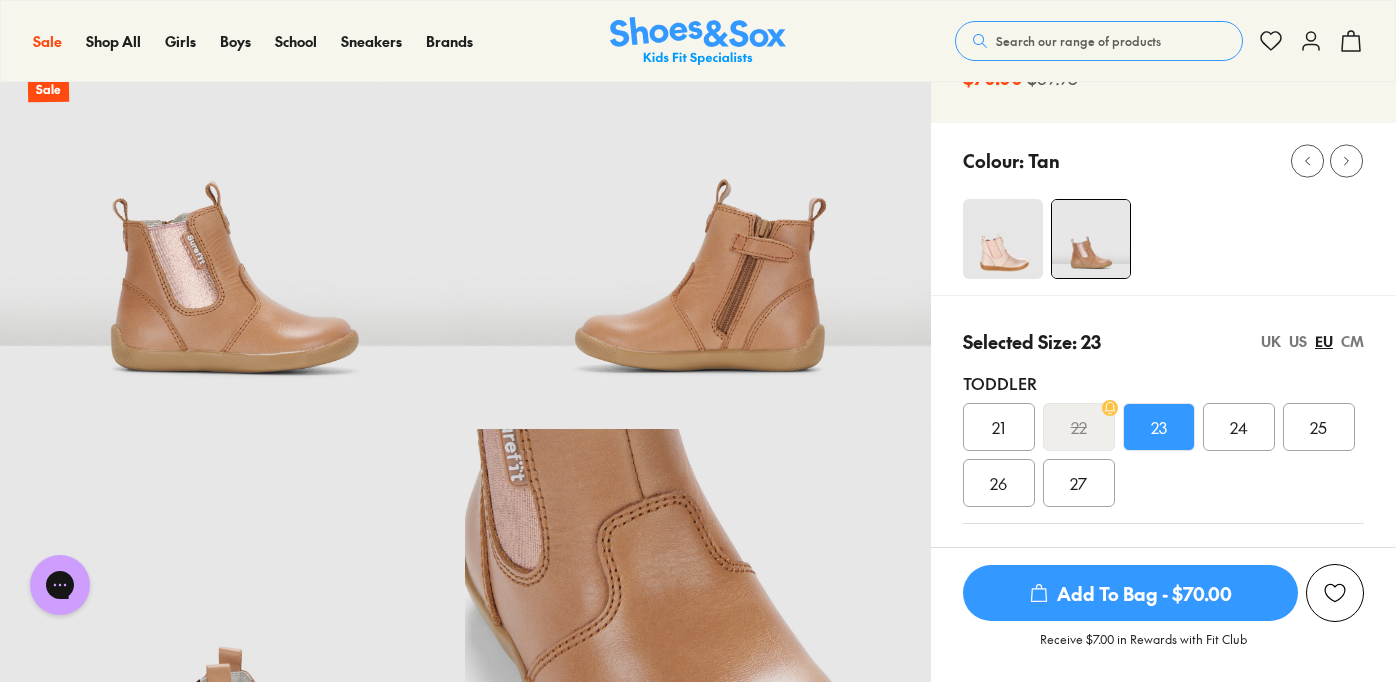 click 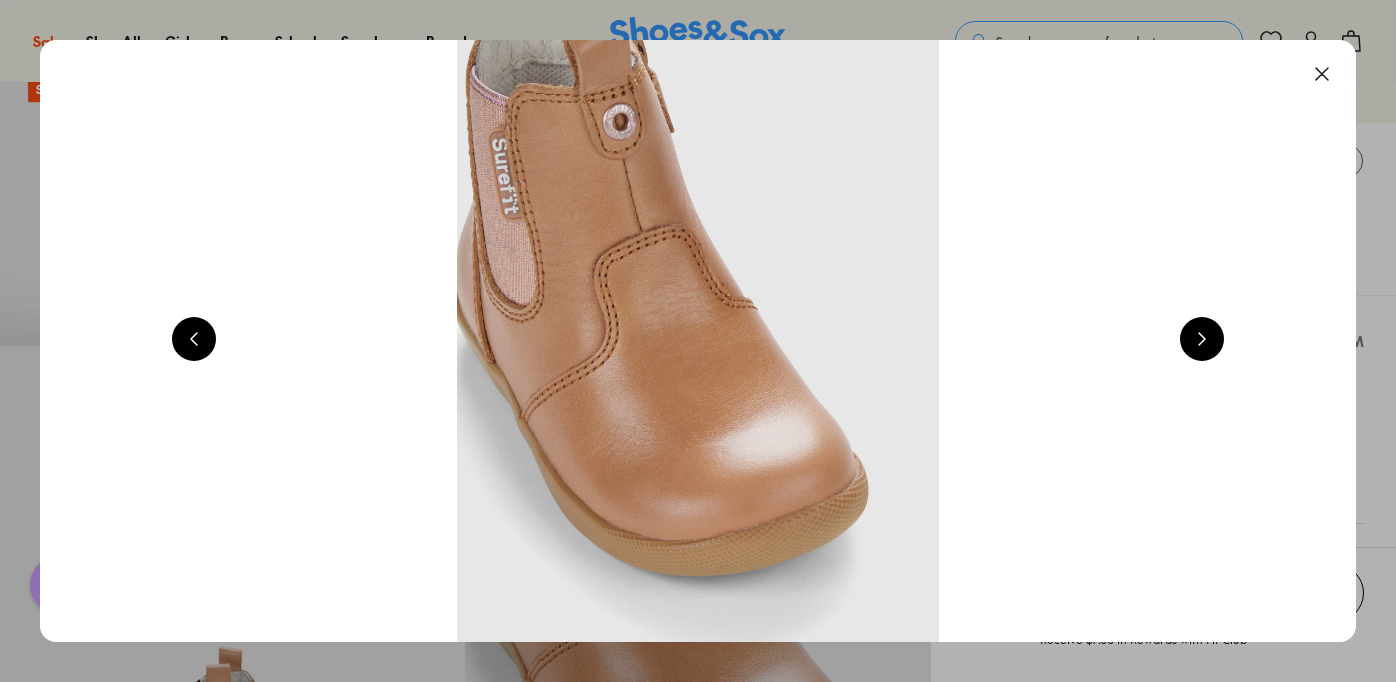 scroll, scrollTop: 0, scrollLeft: 1324, axis: horizontal 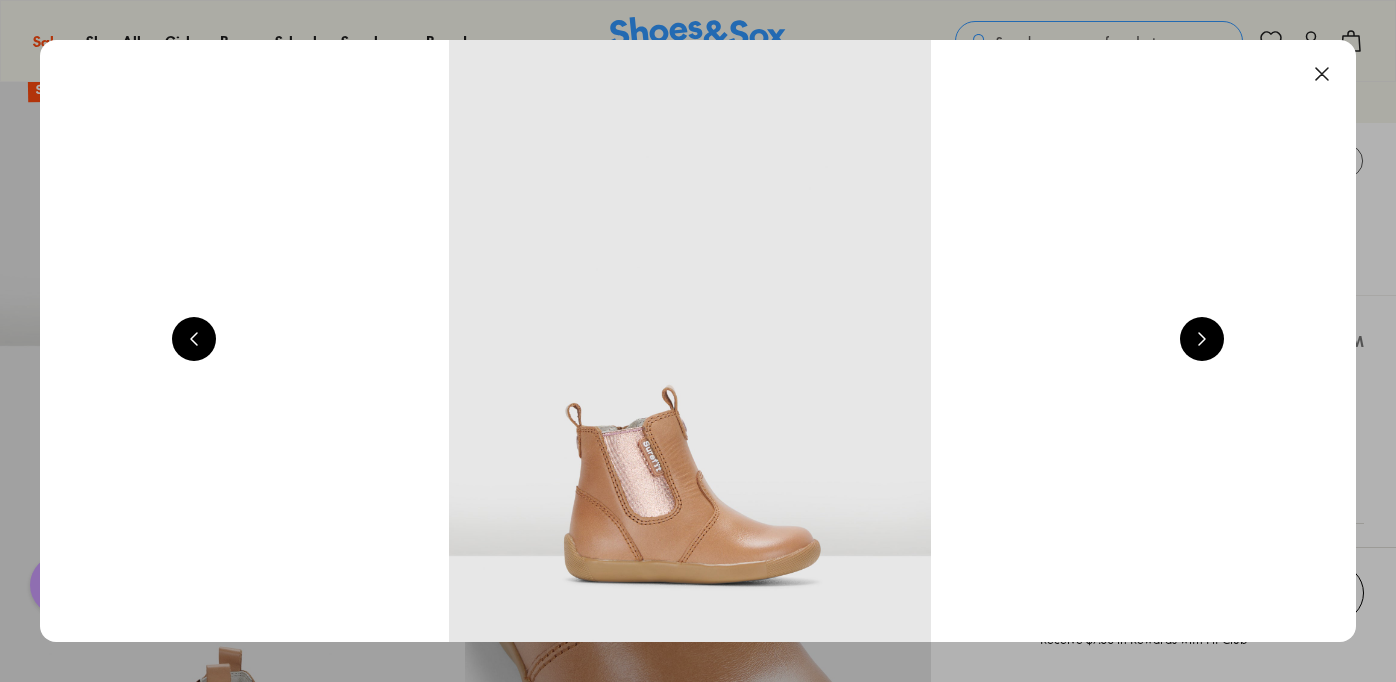 click at bounding box center (1202, 339) 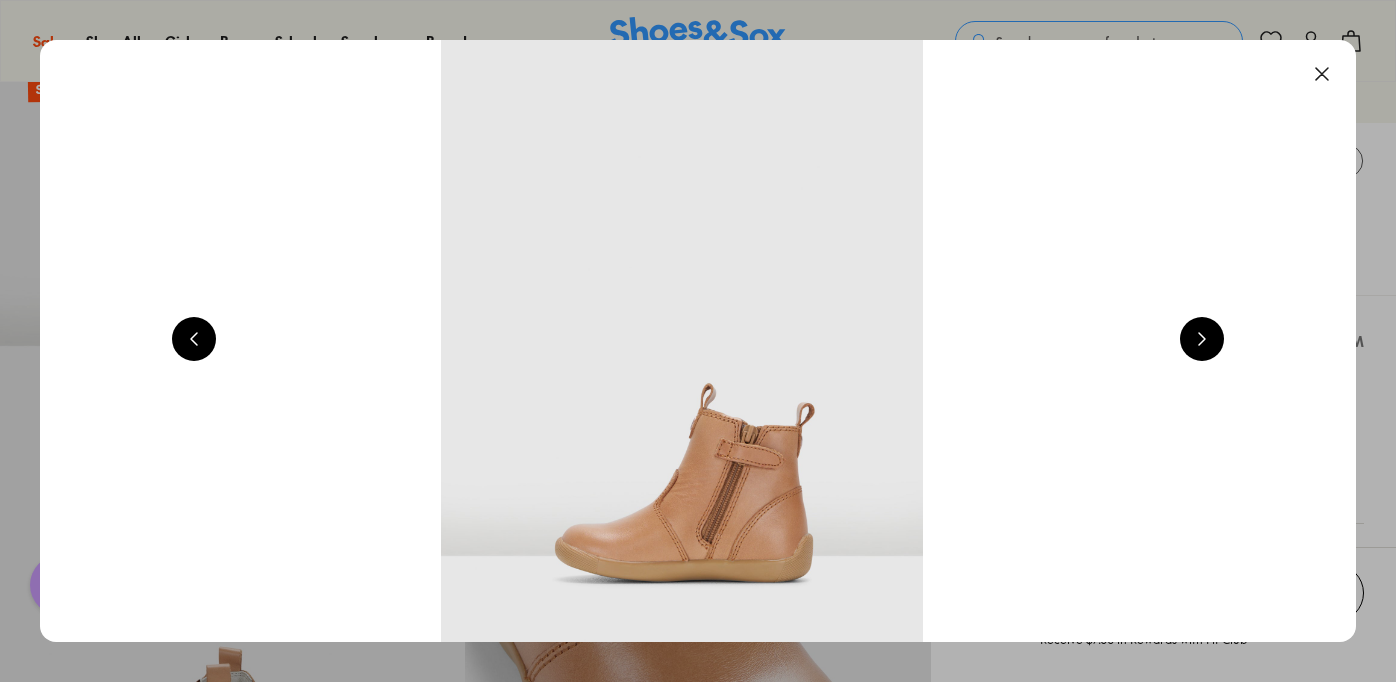 click at bounding box center [1202, 339] 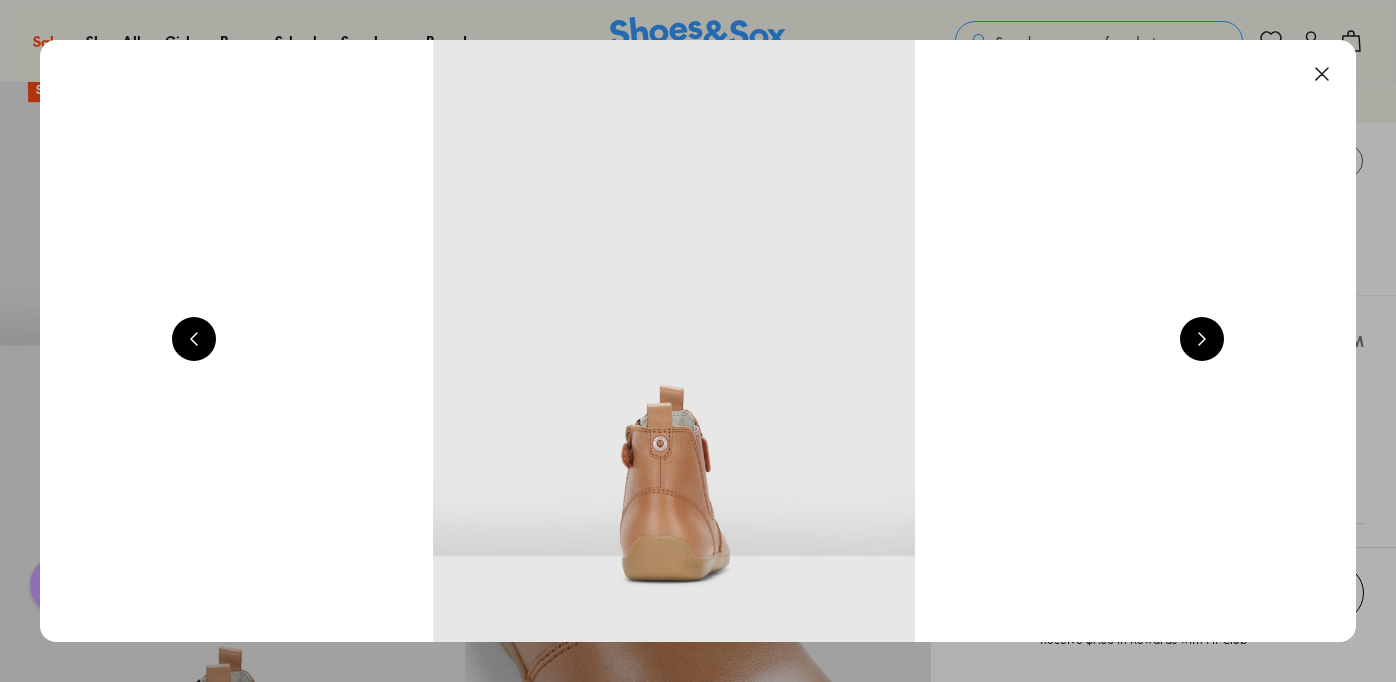 click at bounding box center [1202, 339] 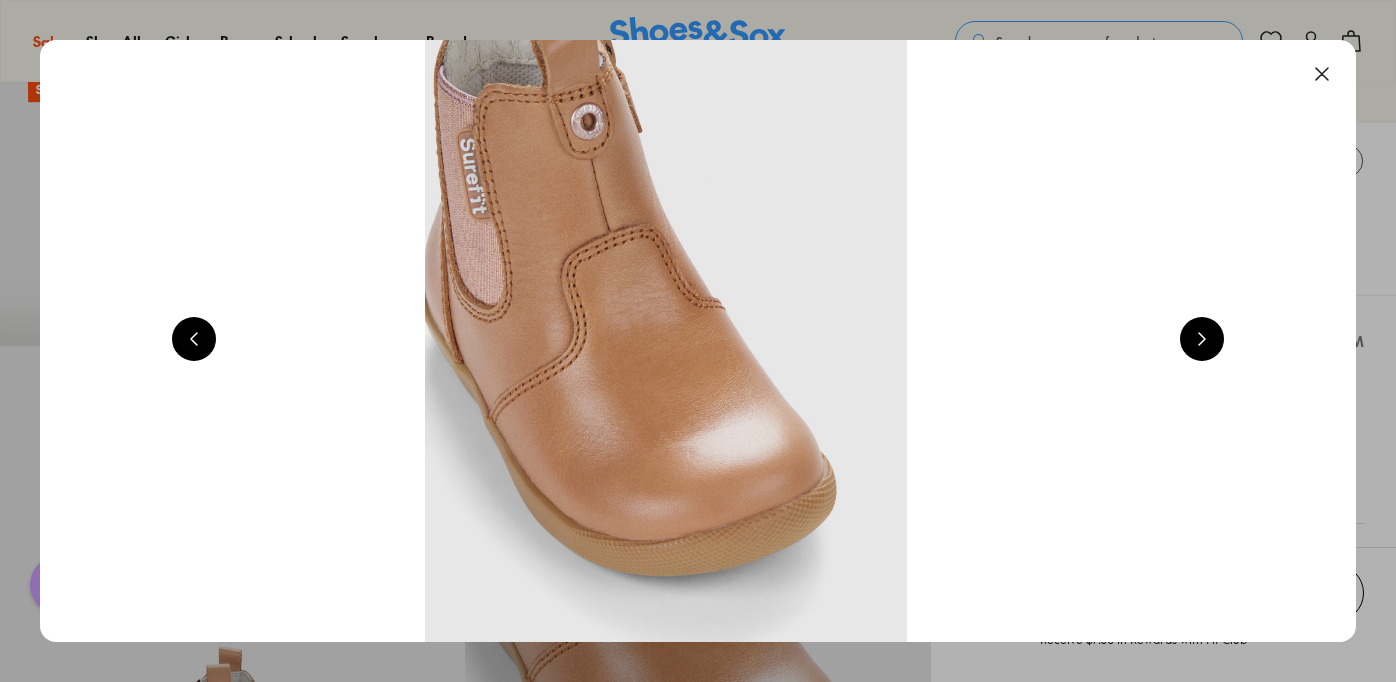 click at bounding box center [1202, 339] 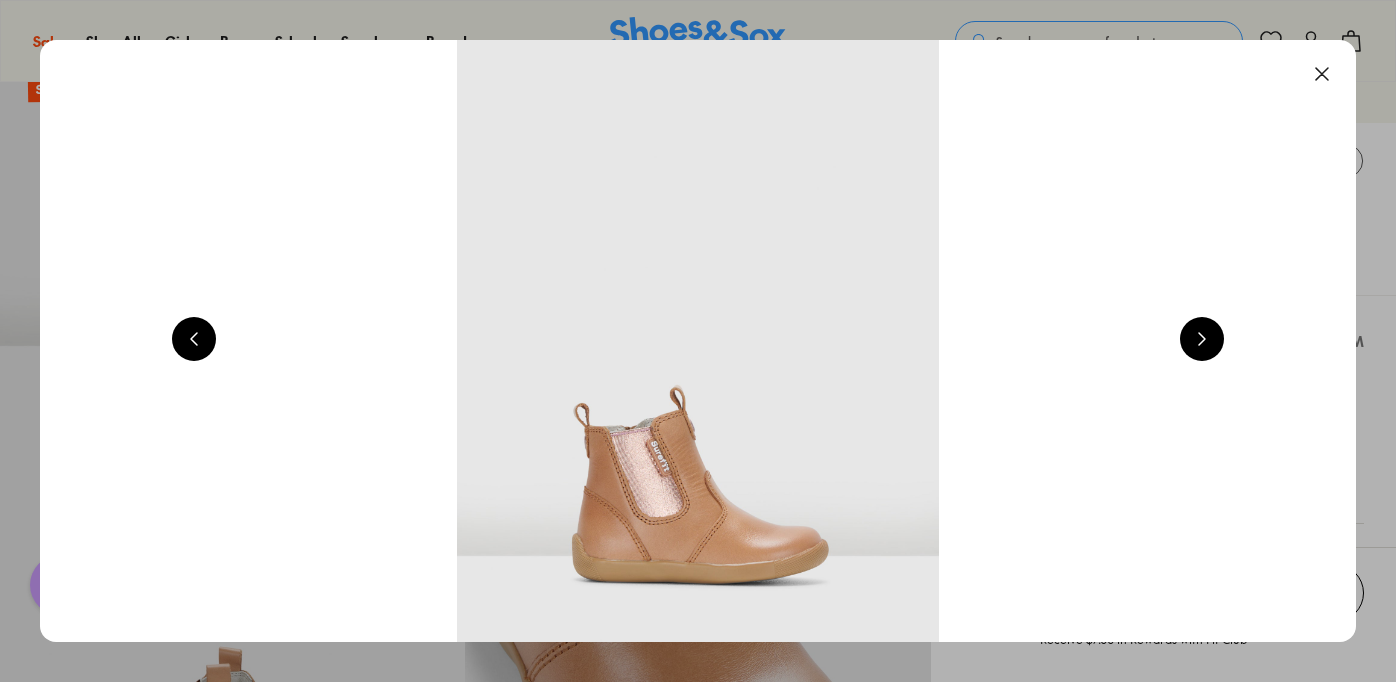 scroll, scrollTop: 0, scrollLeft: 1324, axis: horizontal 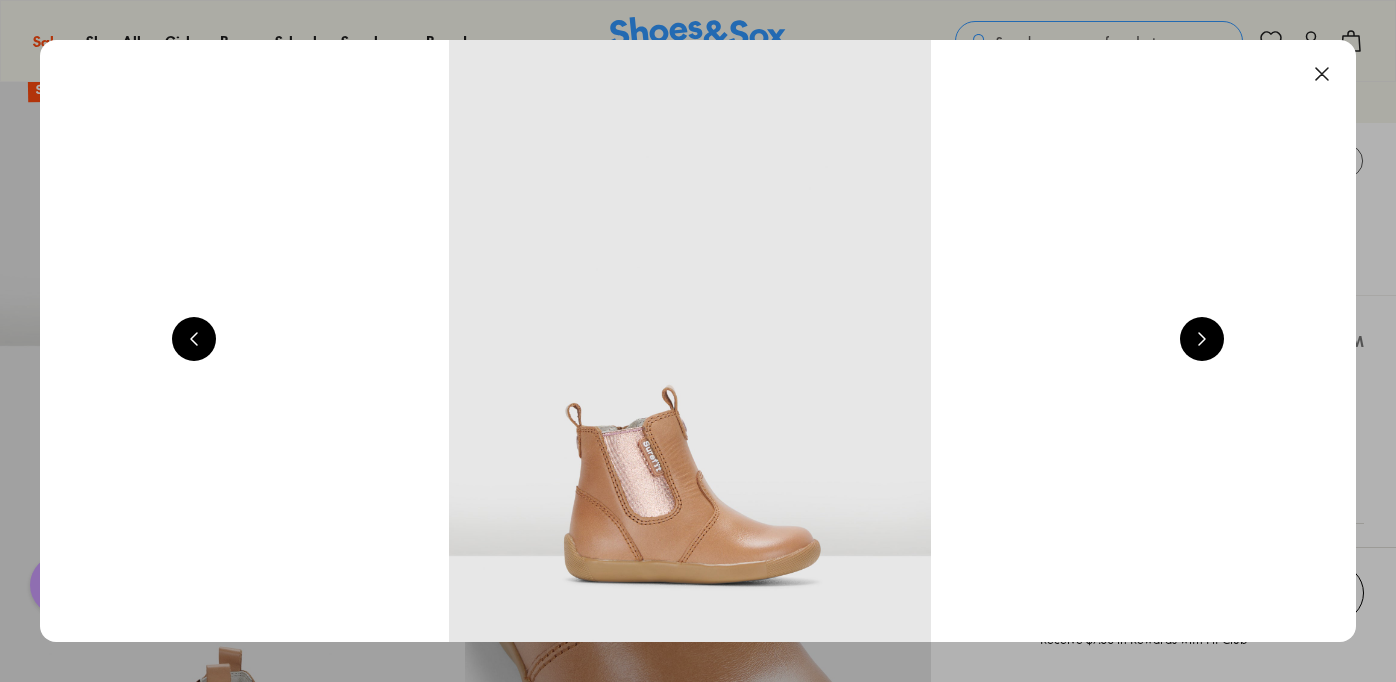 click at bounding box center [1322, 74] 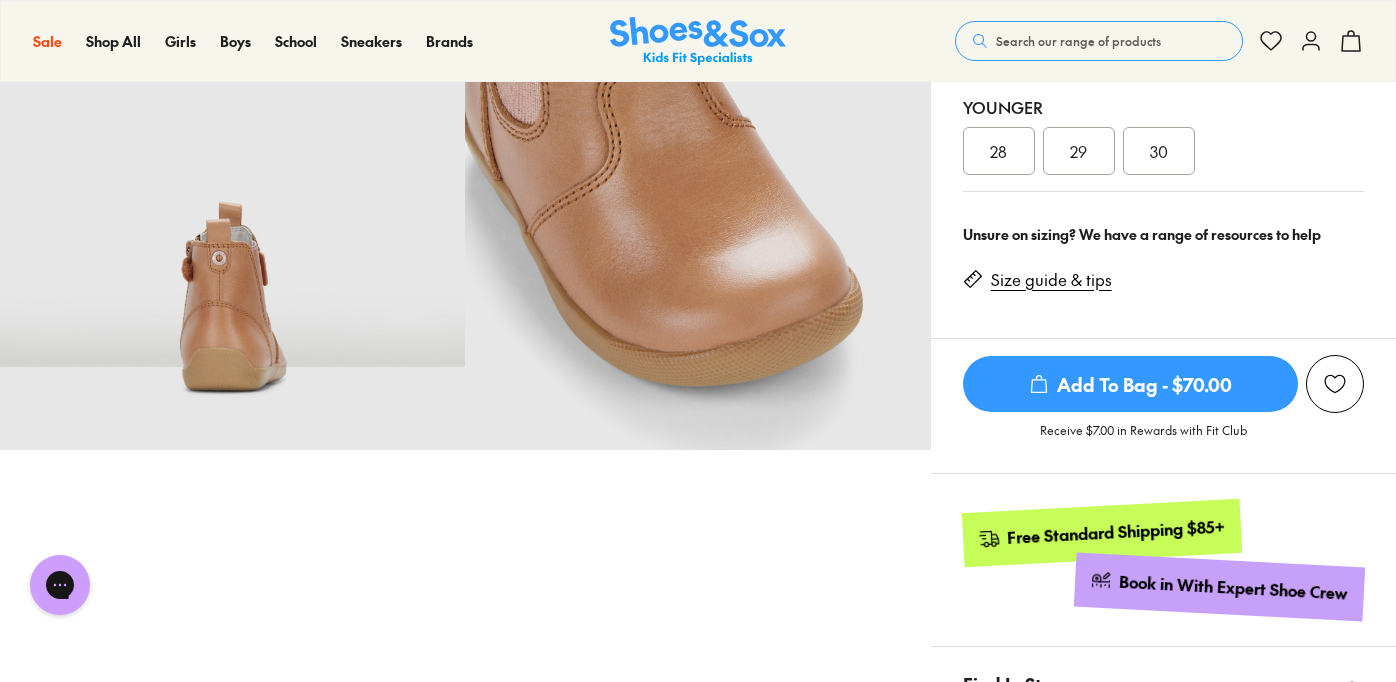 scroll, scrollTop: 607, scrollLeft: 0, axis: vertical 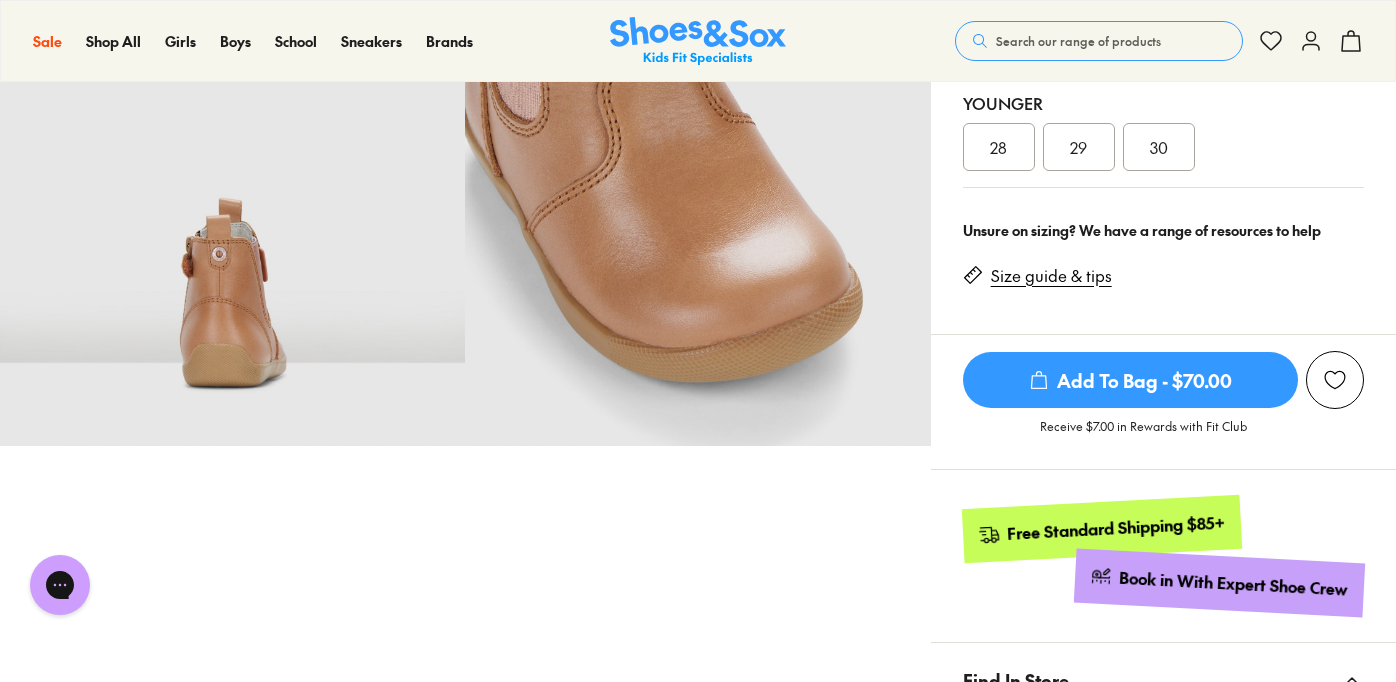 click on "Size guide & tips" at bounding box center [1051, 276] 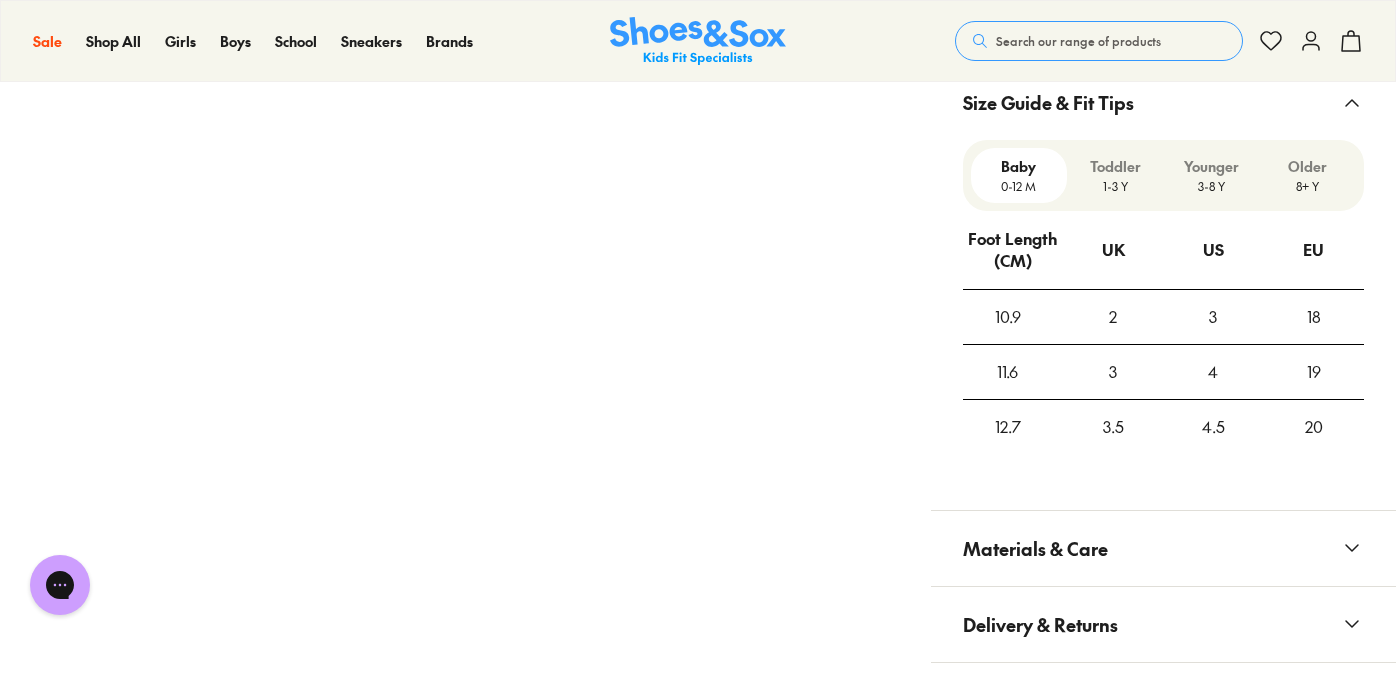 scroll, scrollTop: 1423, scrollLeft: 0, axis: vertical 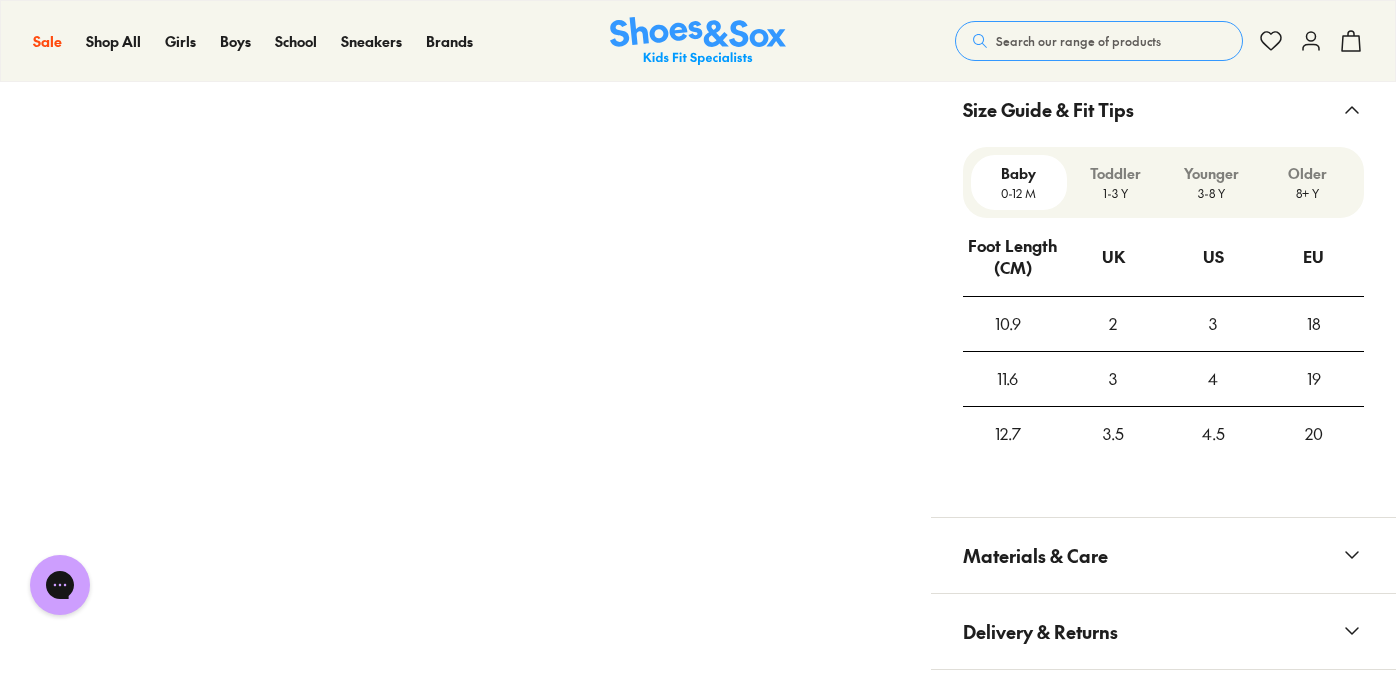 click on "1-3 Y" at bounding box center [1115, 193] 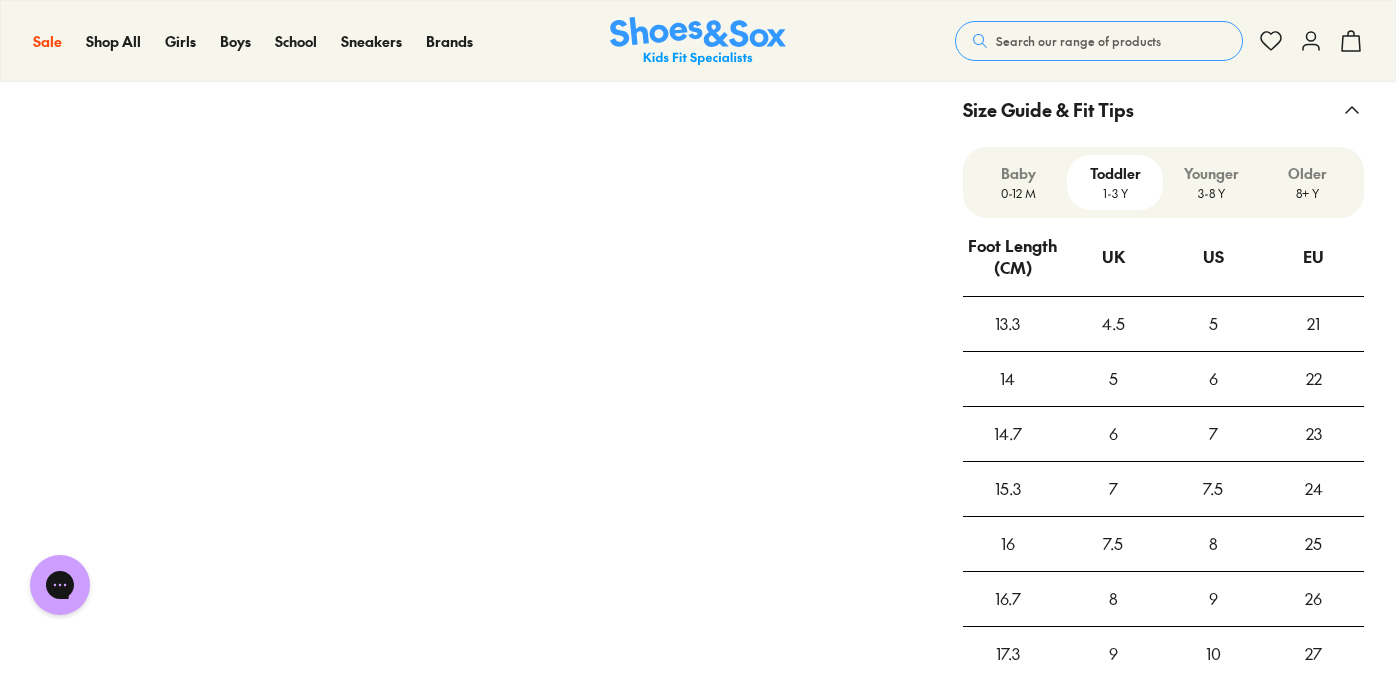 click on "0-12 M" at bounding box center (1019, 193) 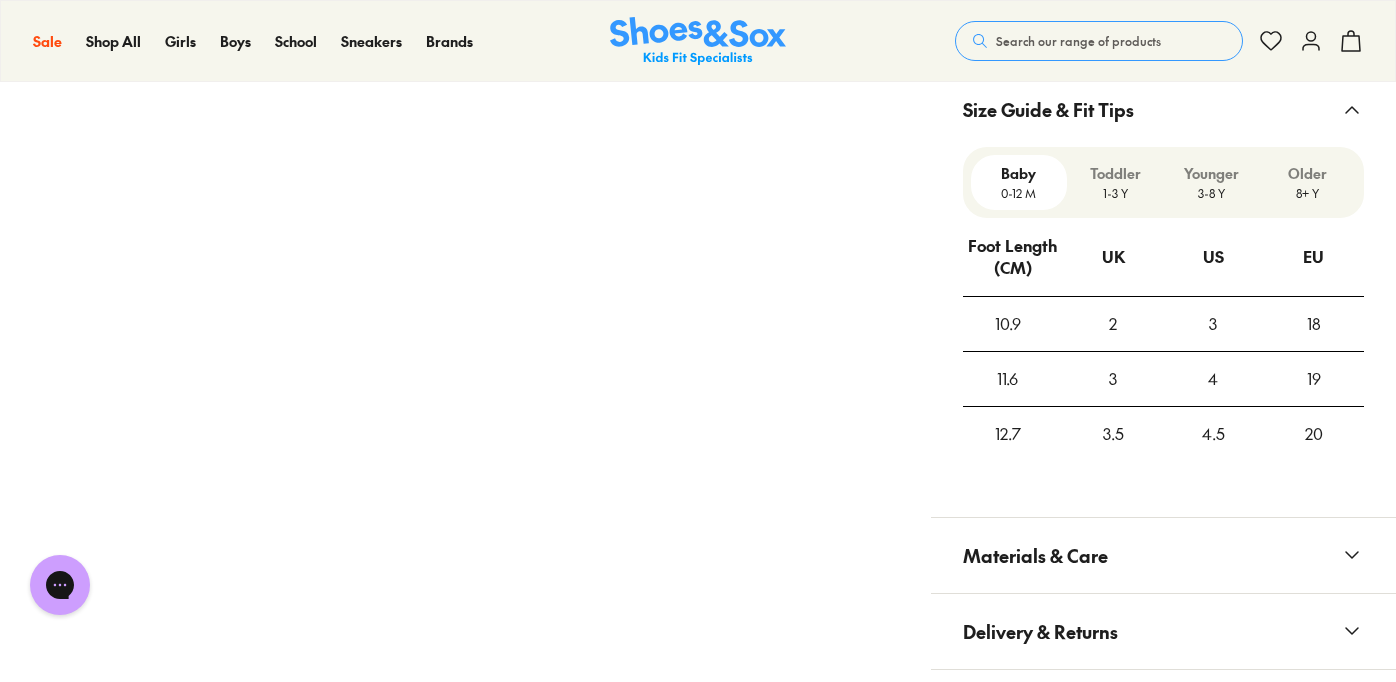 click on "1-3 Y" at bounding box center (1115, 193) 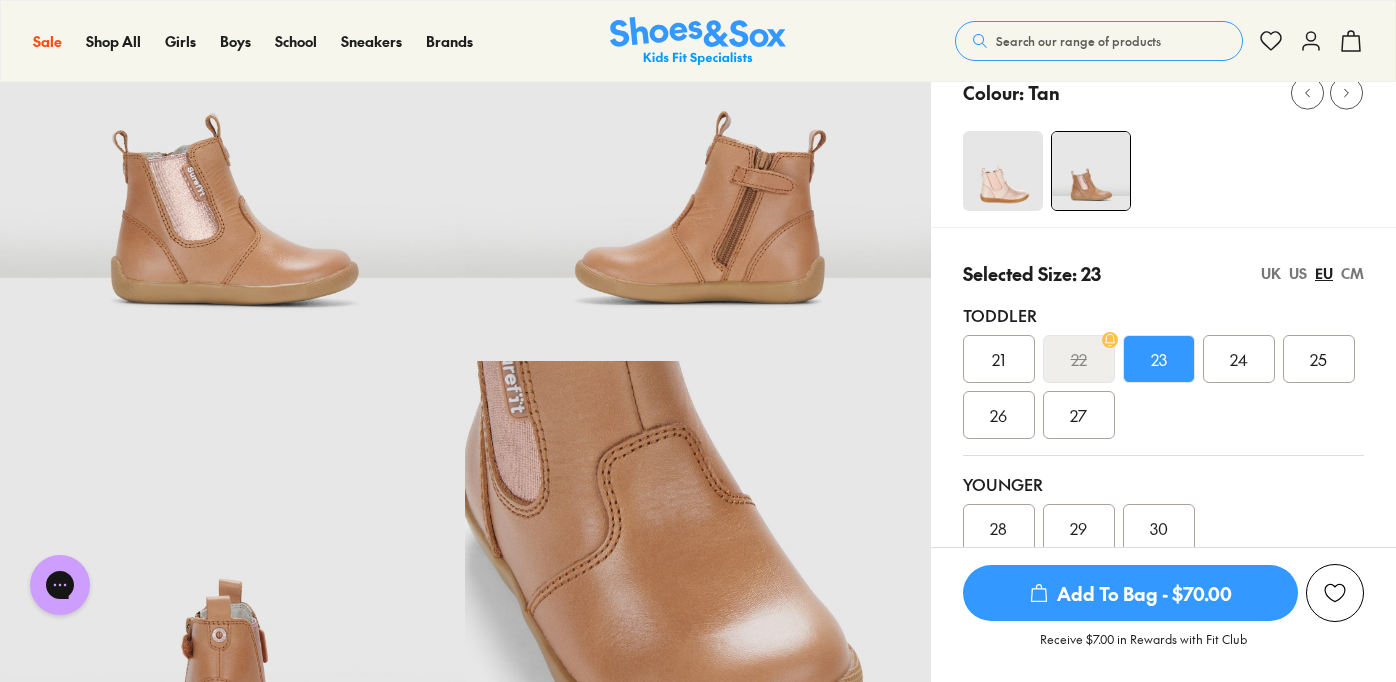 scroll, scrollTop: 221, scrollLeft: 0, axis: vertical 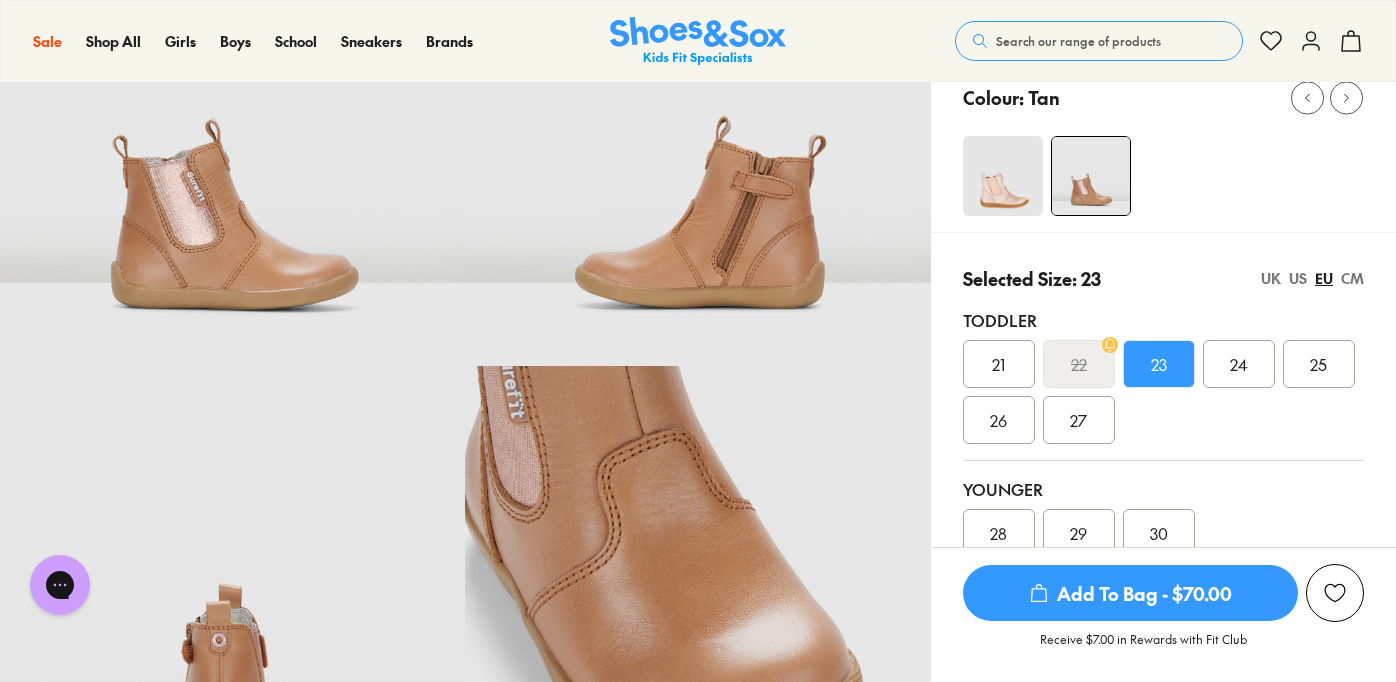 click on "CM" at bounding box center (1352, 278) 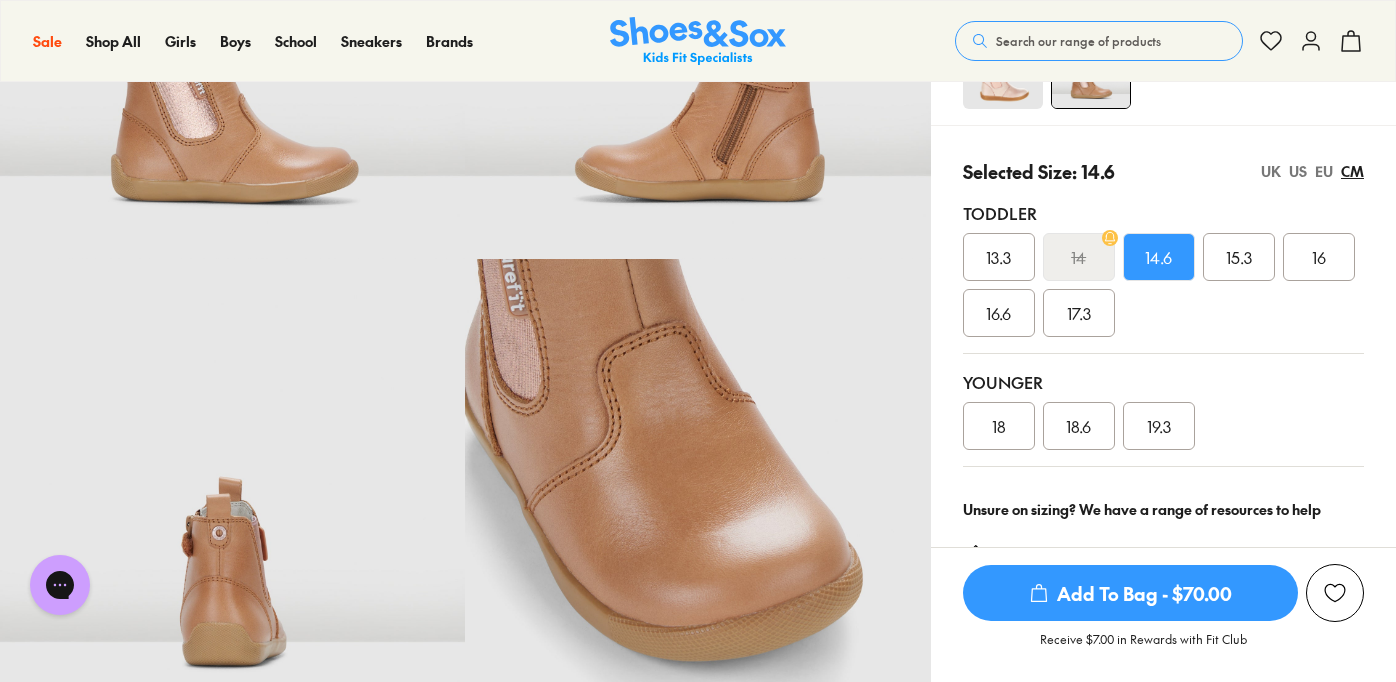 scroll, scrollTop: 326, scrollLeft: 0, axis: vertical 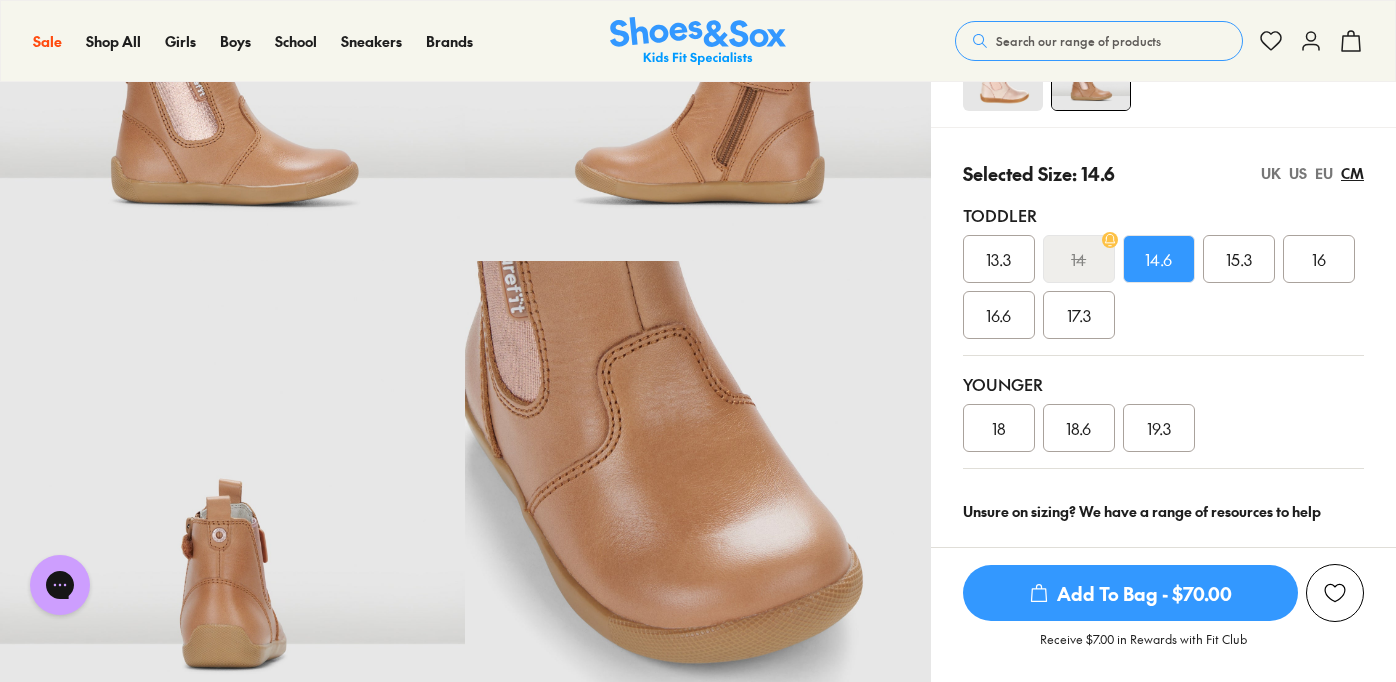 click on "13.3" at bounding box center (998, 259) 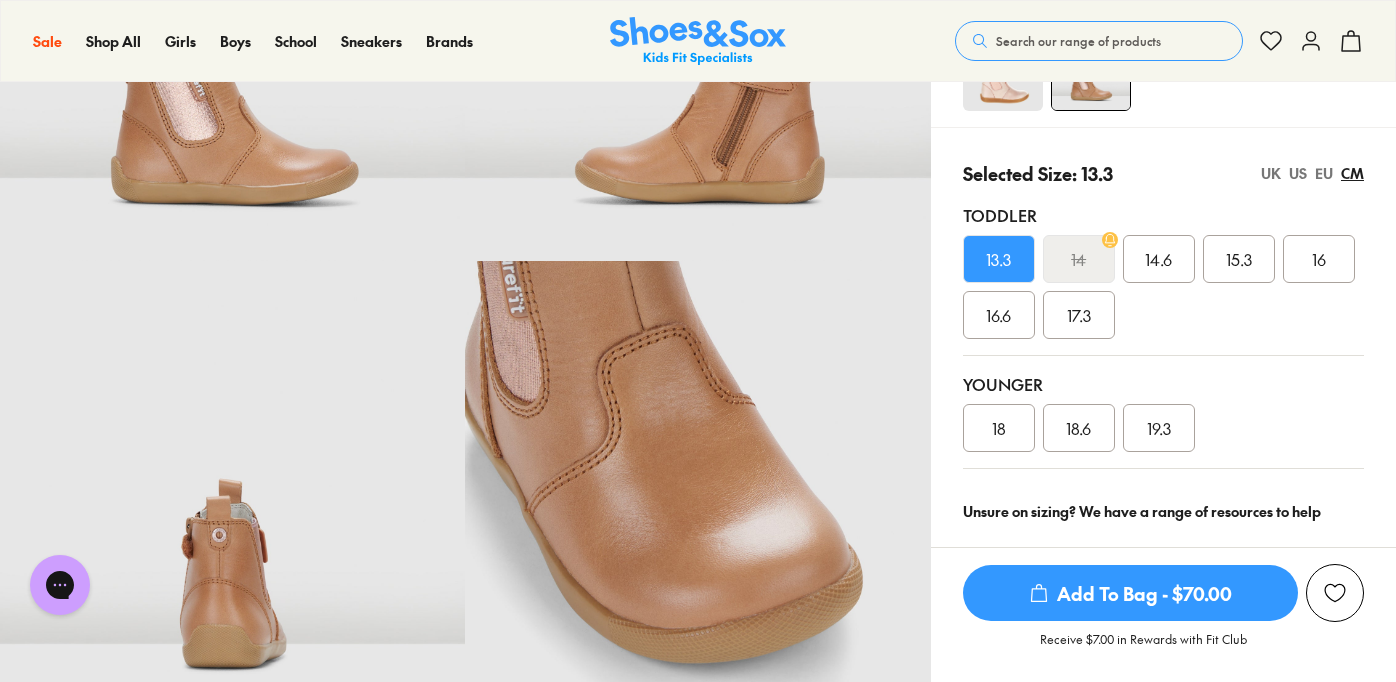 click on "UK" at bounding box center (1271, 173) 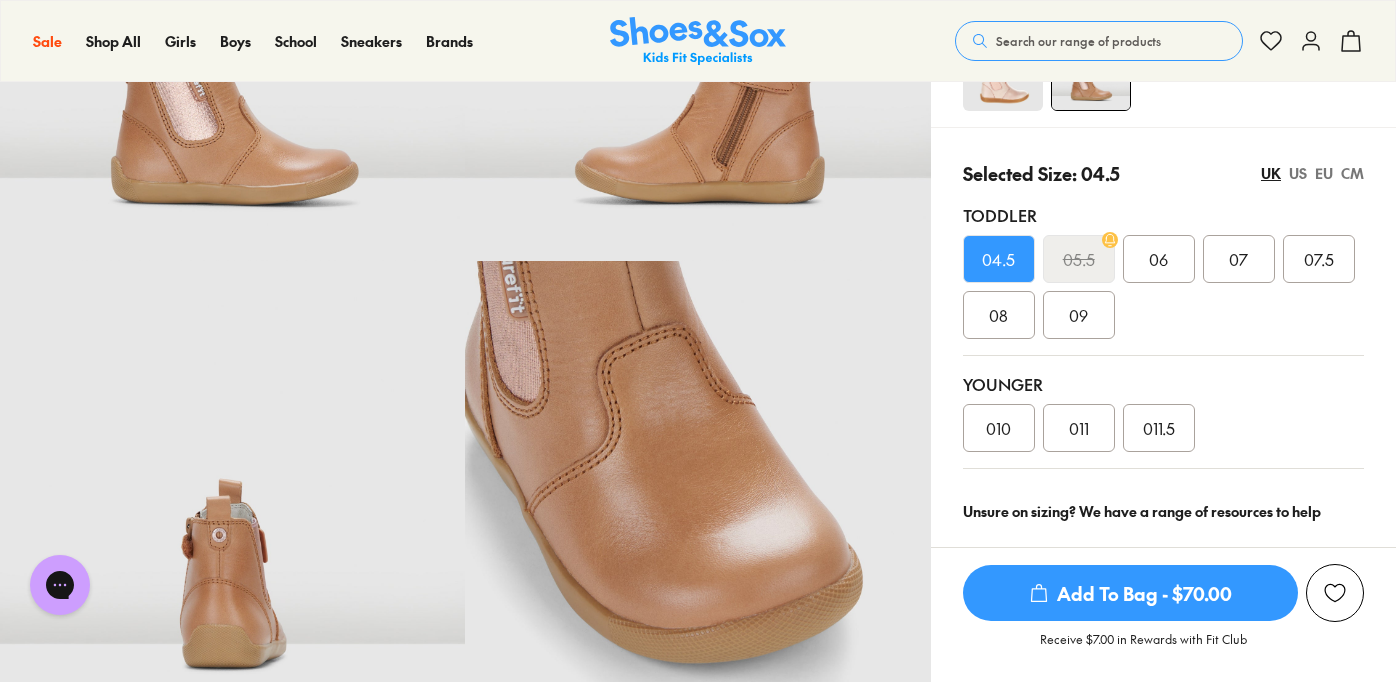 click on "06" at bounding box center (1158, 259) 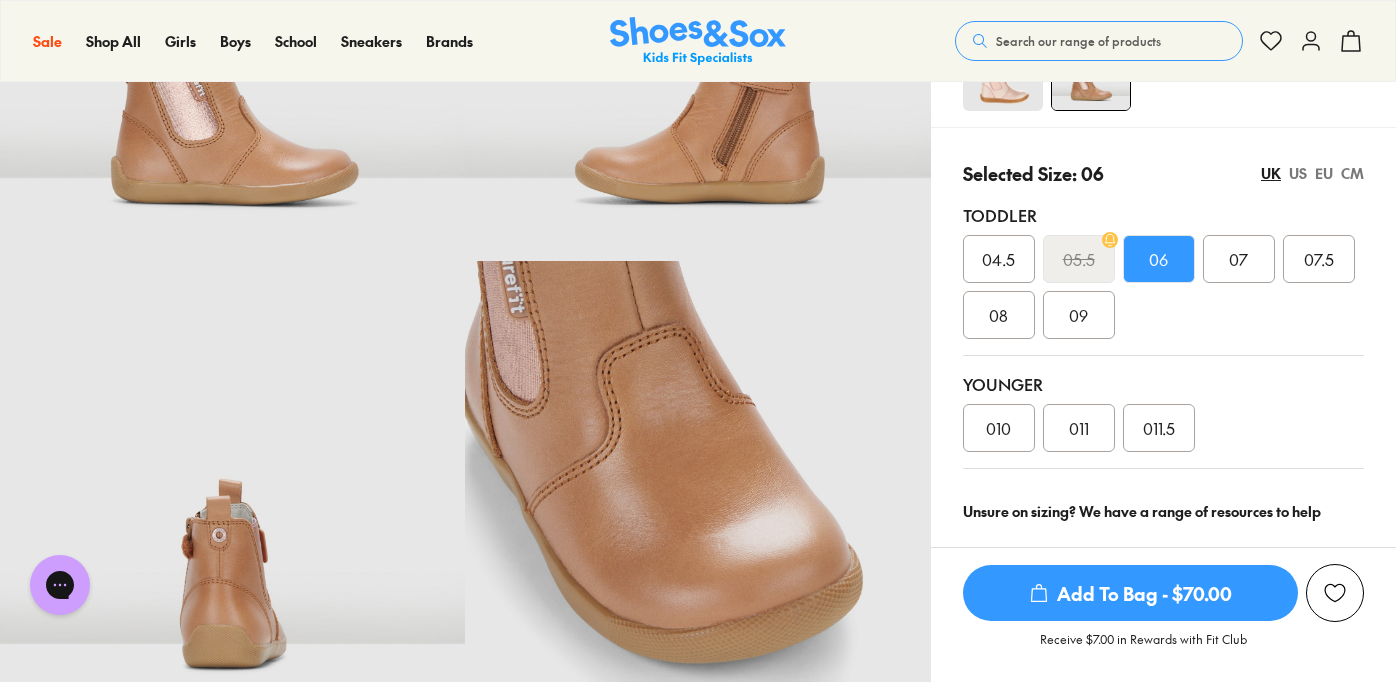click on "CM" at bounding box center [1352, 173] 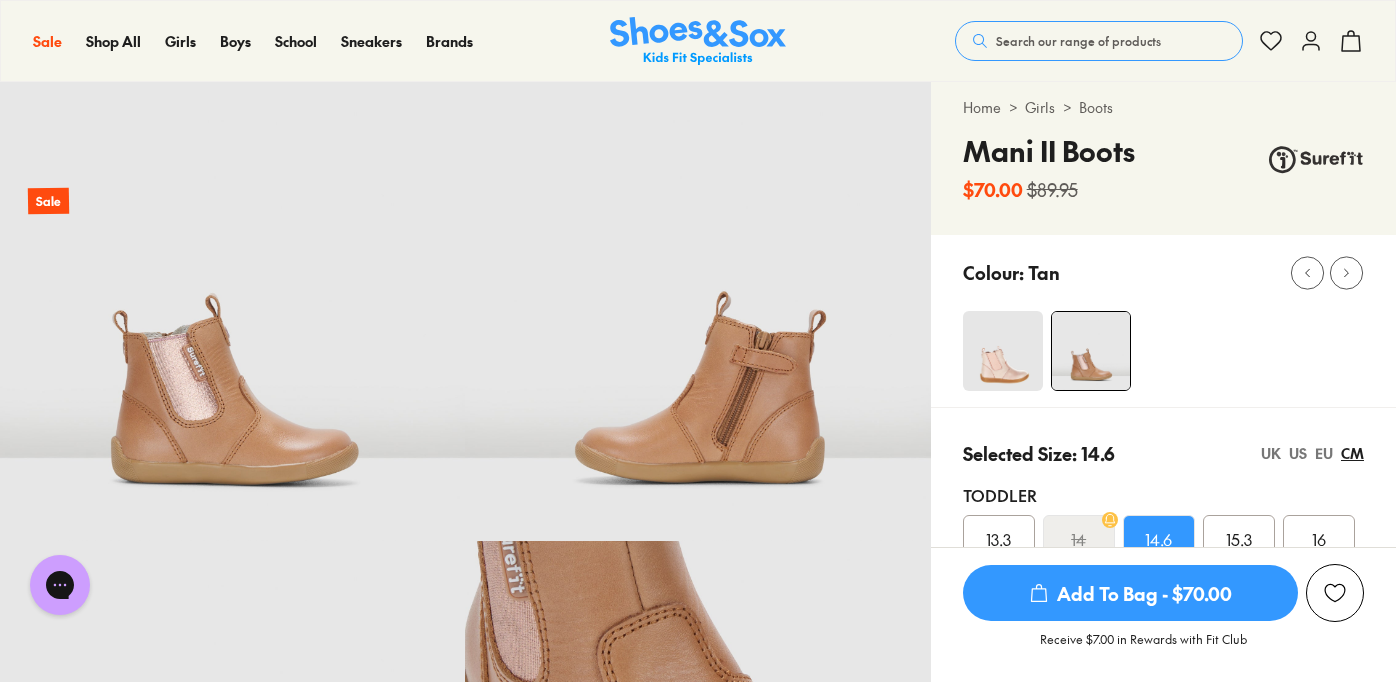 scroll, scrollTop: 0, scrollLeft: 0, axis: both 